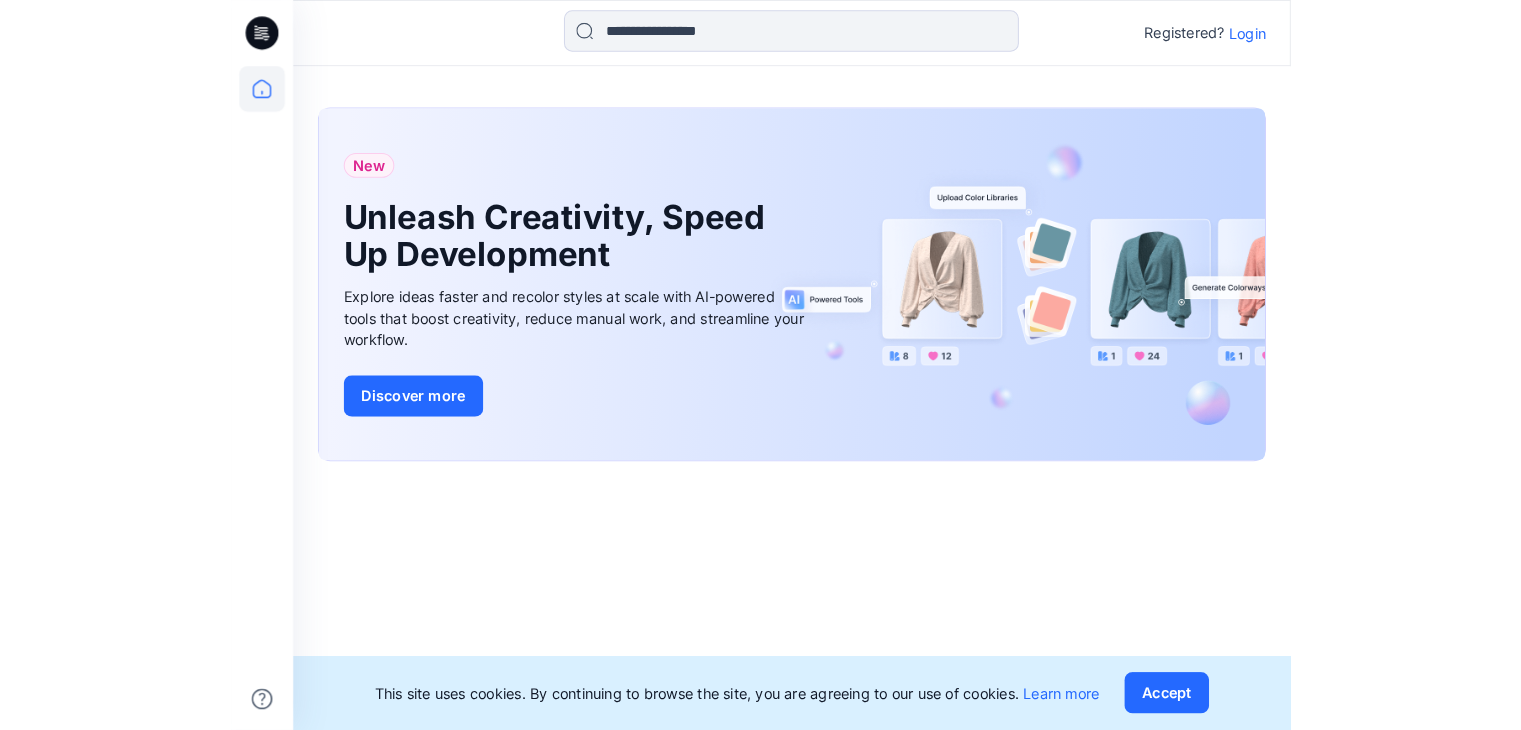 scroll, scrollTop: 0, scrollLeft: 0, axis: both 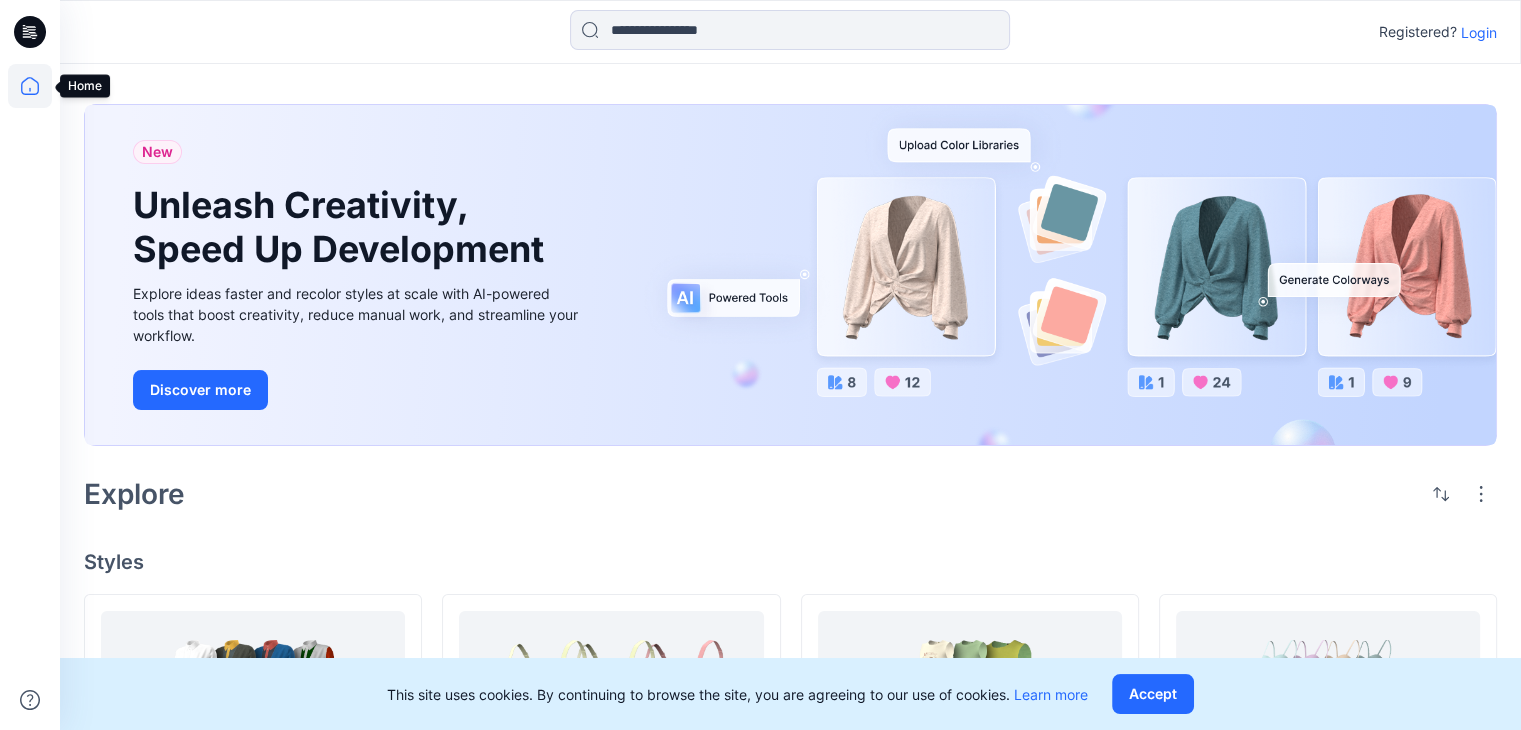 click 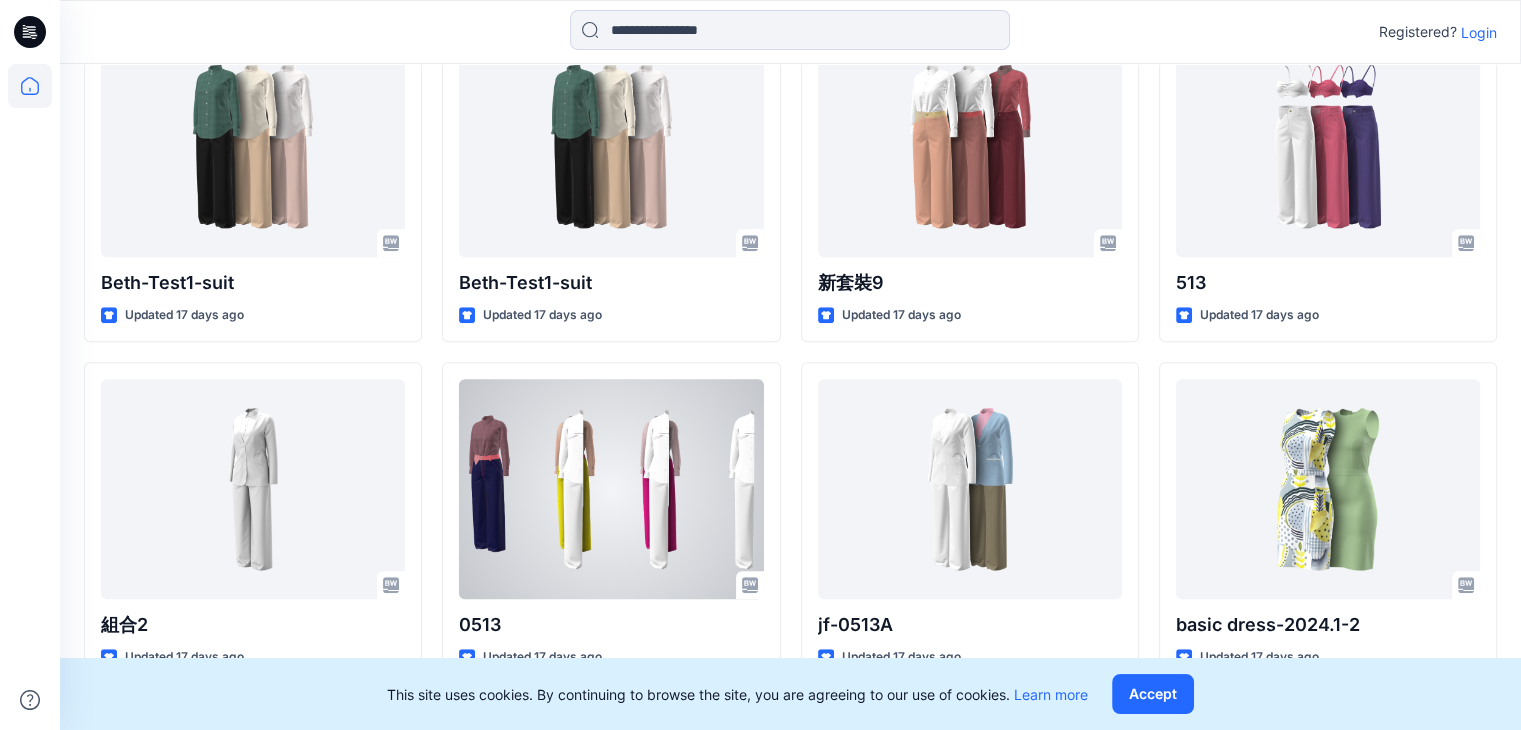scroll, scrollTop: 911, scrollLeft: 0, axis: vertical 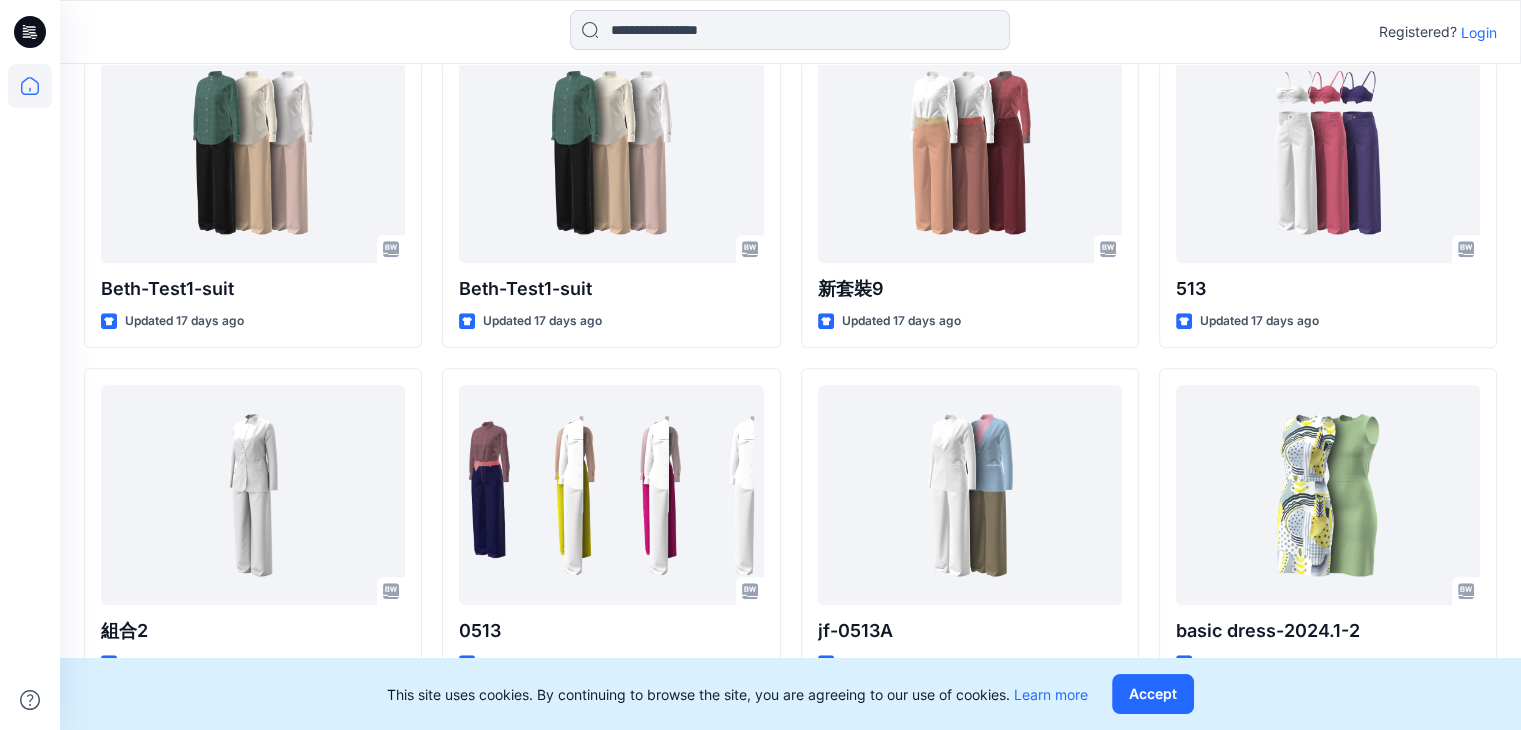 drag, startPoint x: 648, startPoint y: 644, endPoint x: 27, endPoint y: 29, distance: 873.99426 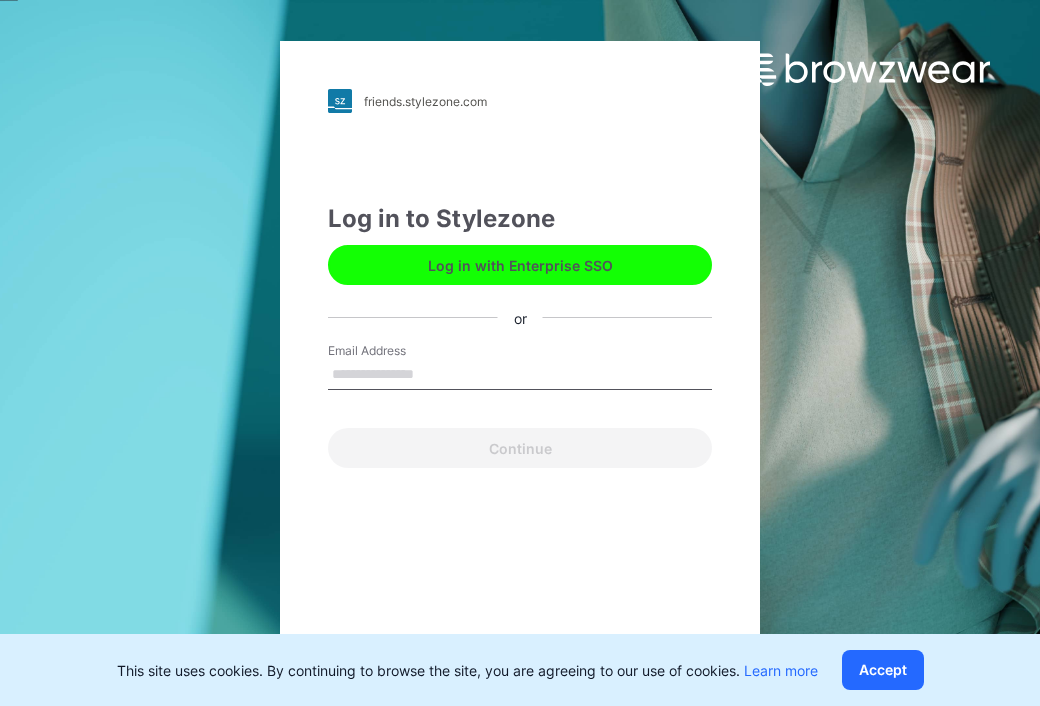 scroll, scrollTop: 0, scrollLeft: 0, axis: both 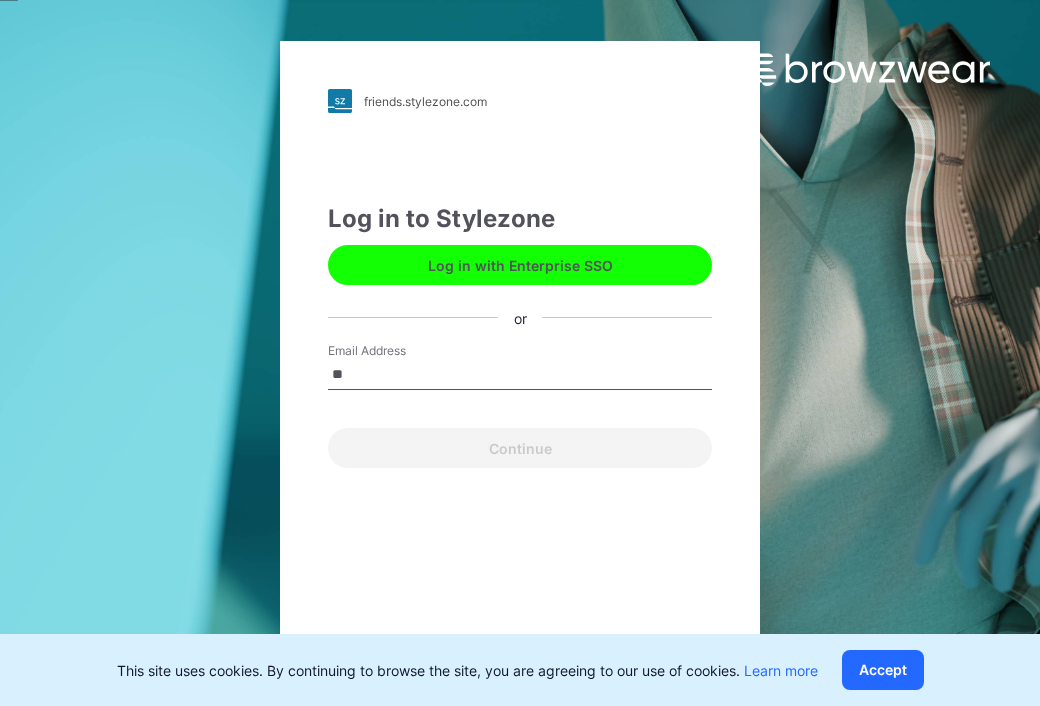 click on "**" at bounding box center (520, 375) 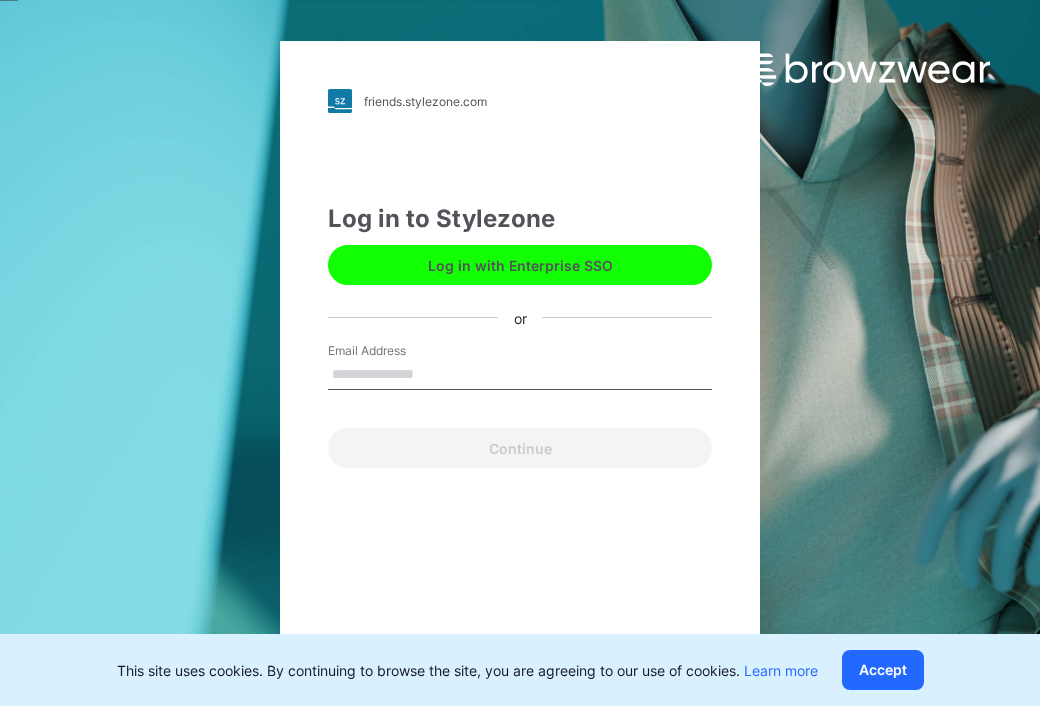 click on "Email Address" at bounding box center [520, 375] 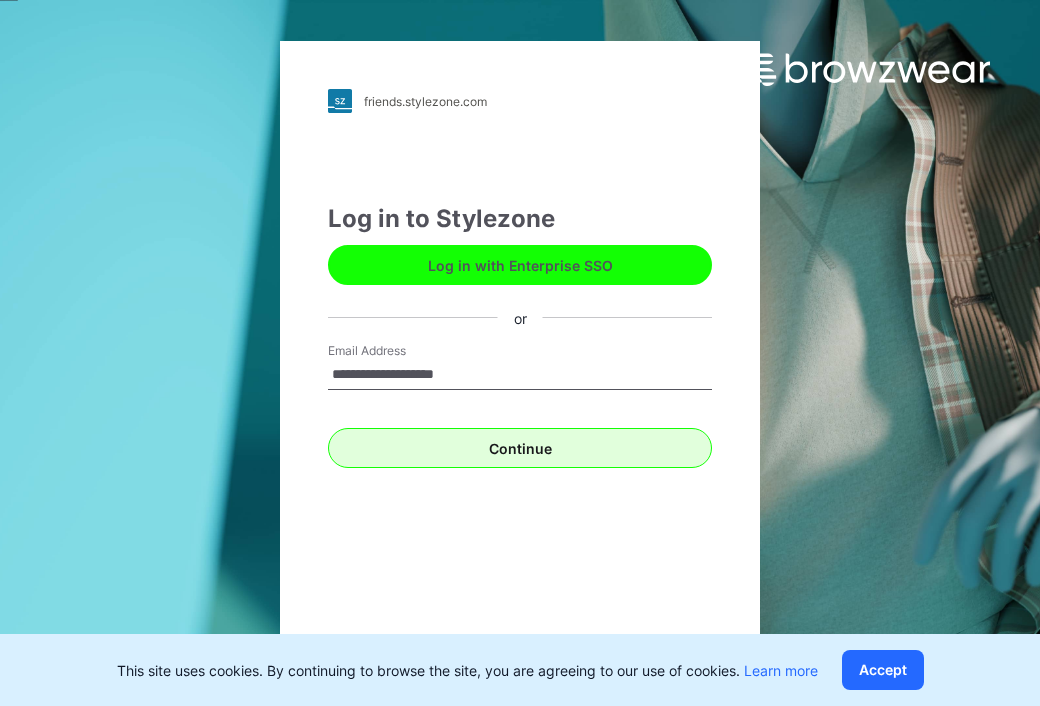 type on "**********" 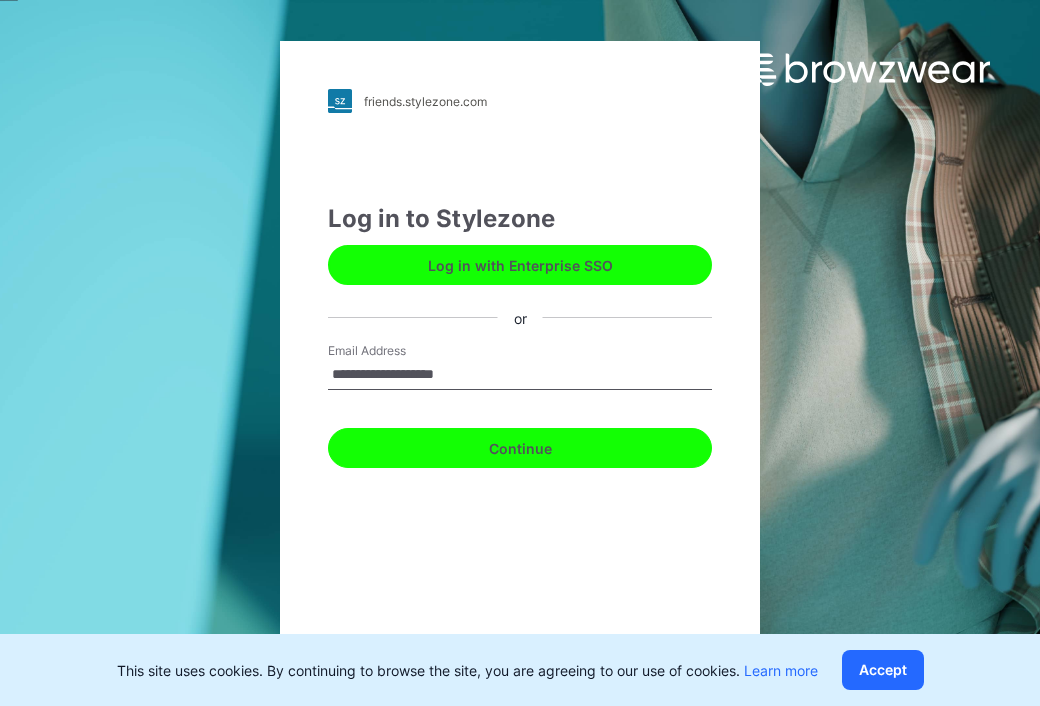 click on "Continue" at bounding box center (520, 448) 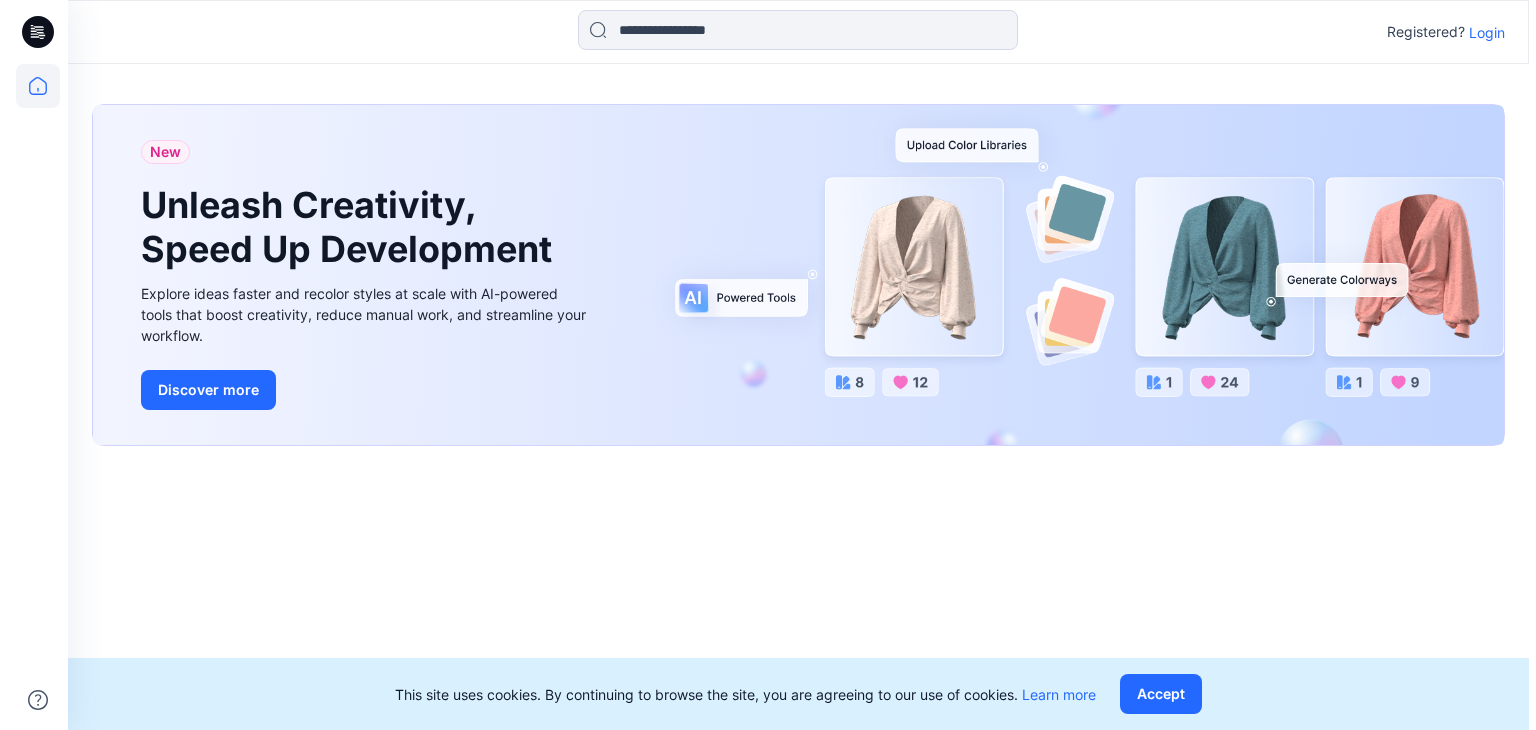 scroll, scrollTop: 0, scrollLeft: 0, axis: both 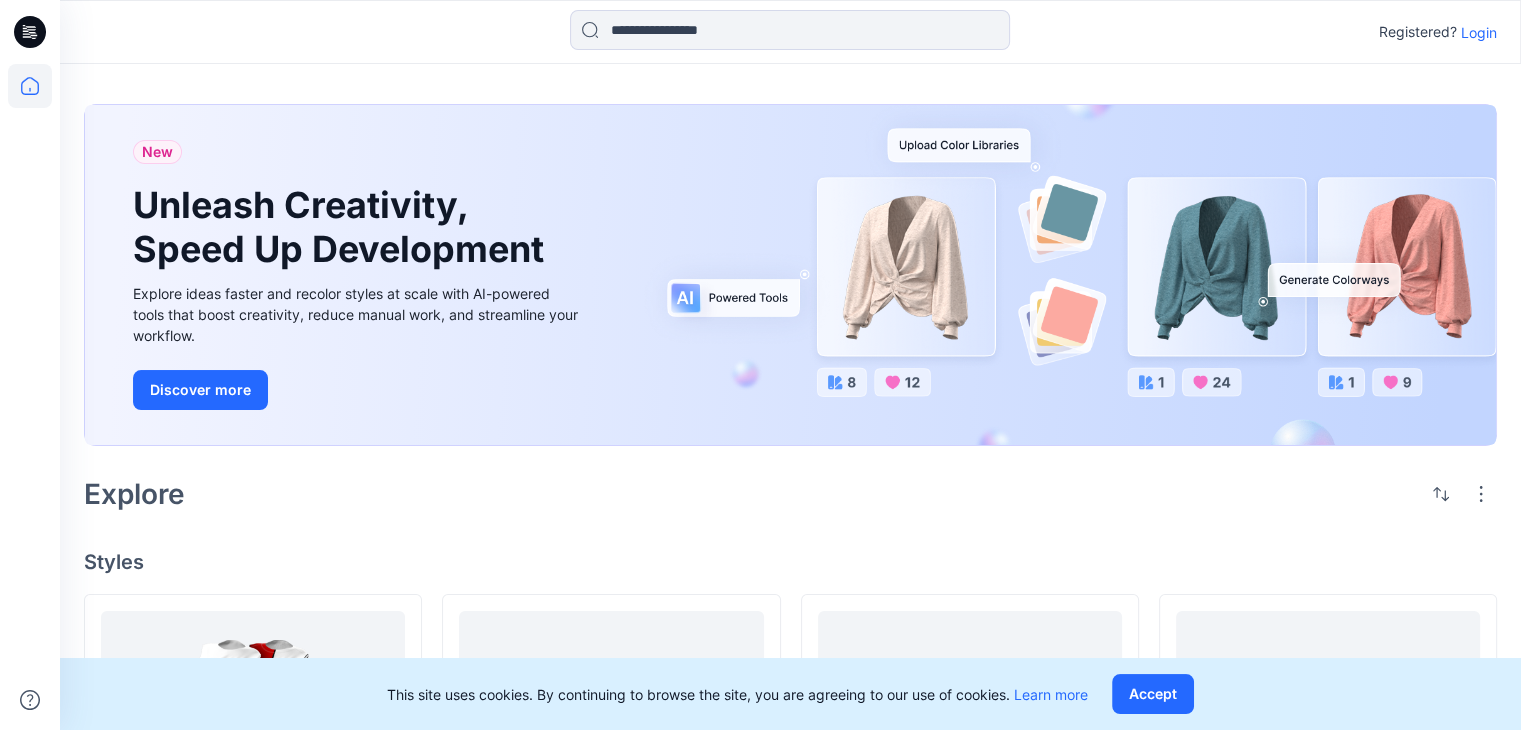 click on "Login" at bounding box center (1479, 32) 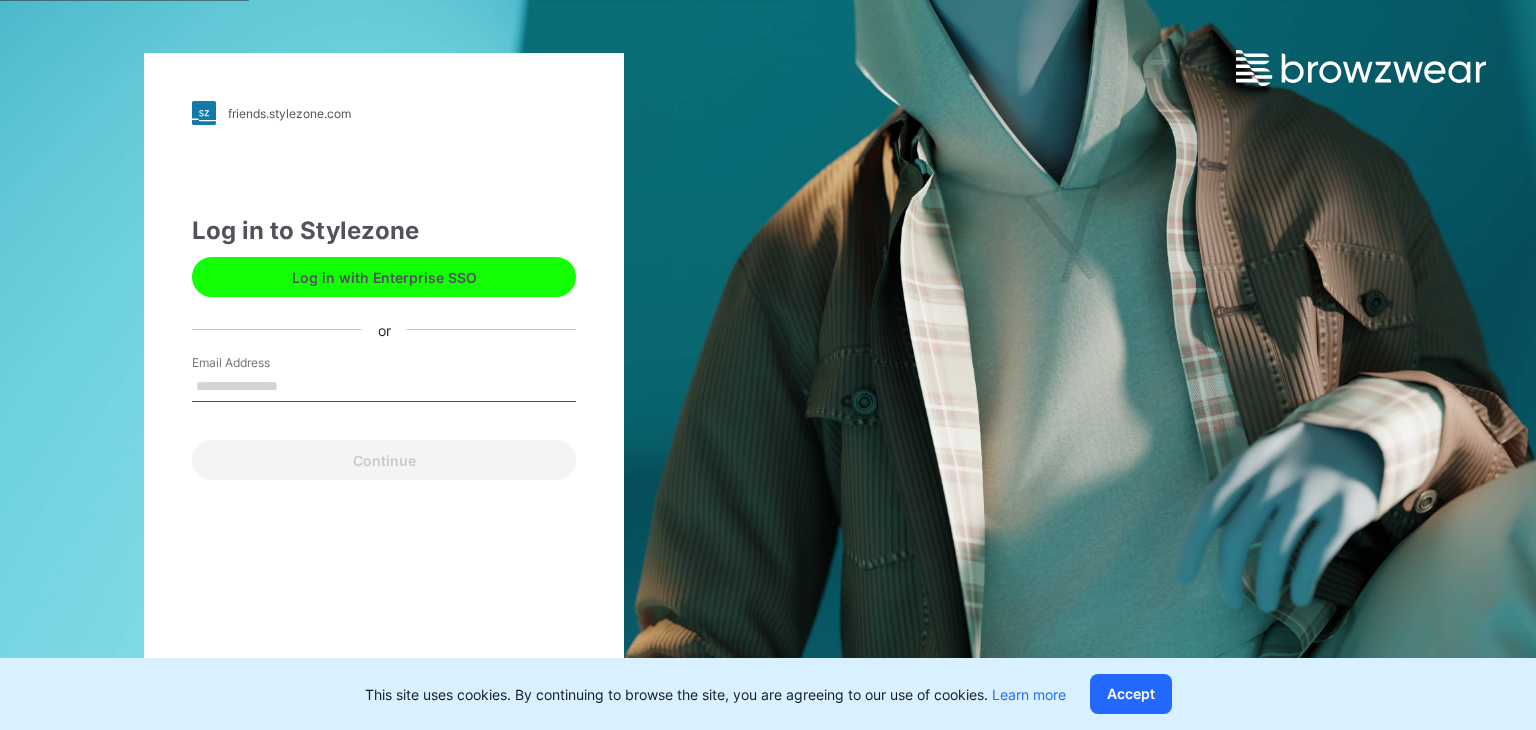 click on "Email Address" at bounding box center [384, 387] 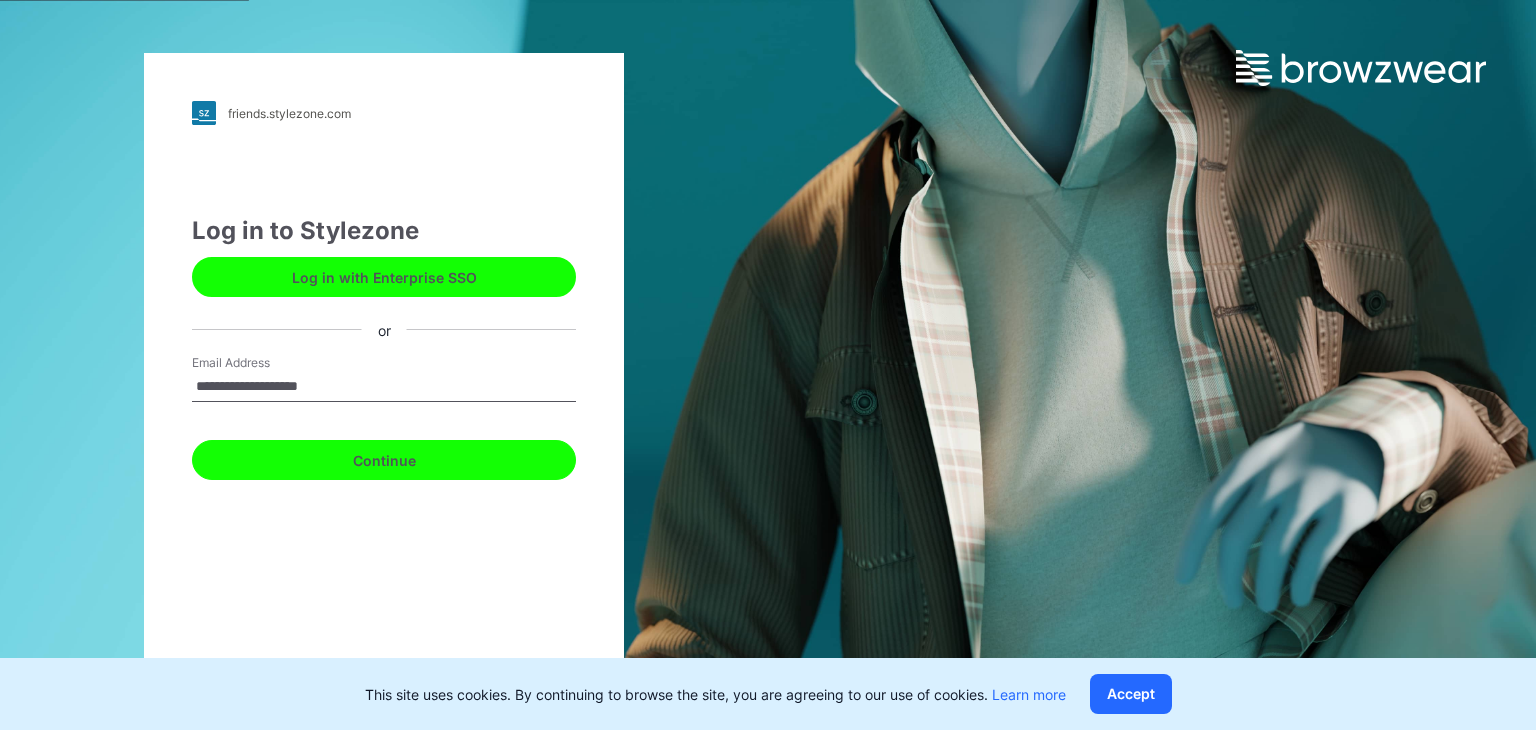 click on "Continue" at bounding box center [384, 460] 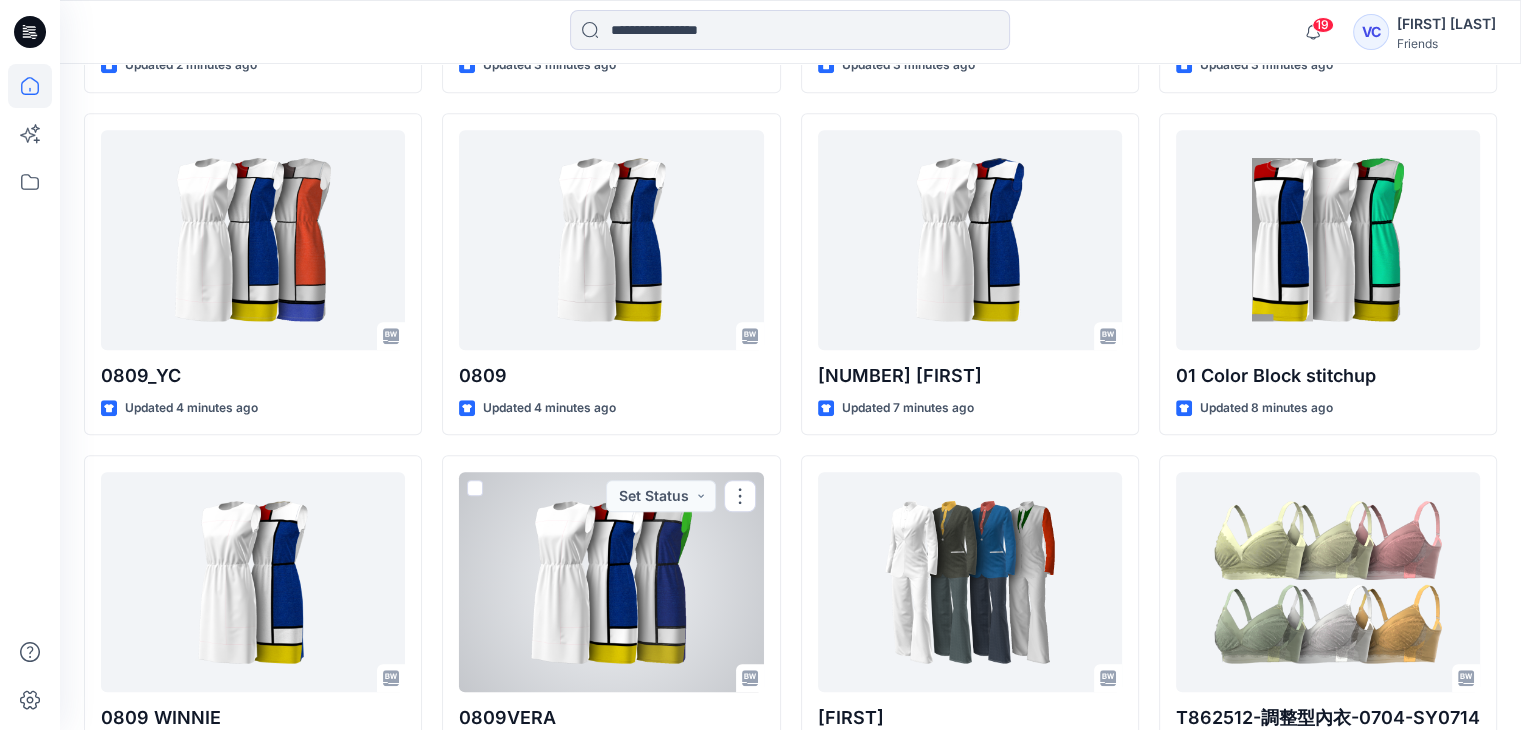 scroll, scrollTop: 1435, scrollLeft: 0, axis: vertical 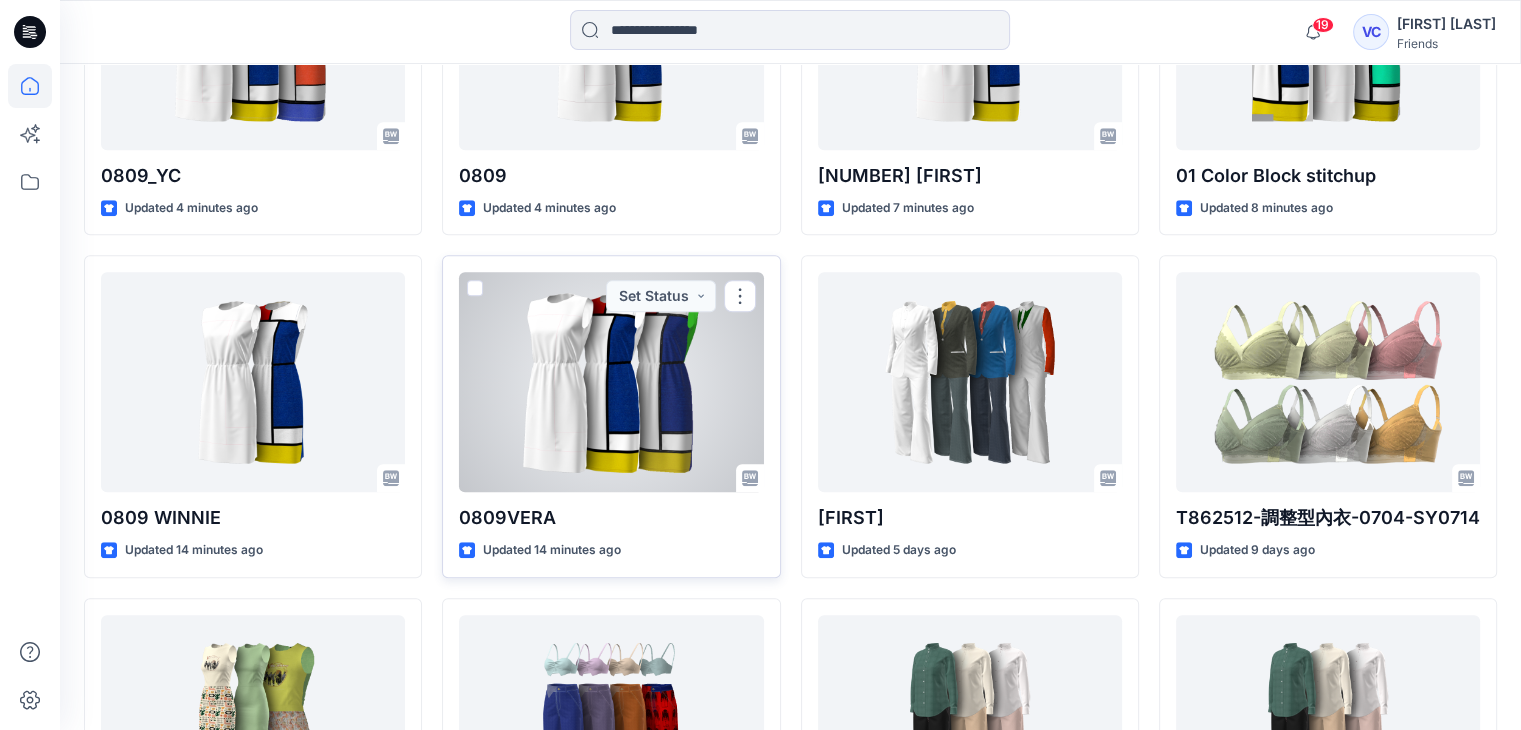 click at bounding box center [611, 382] 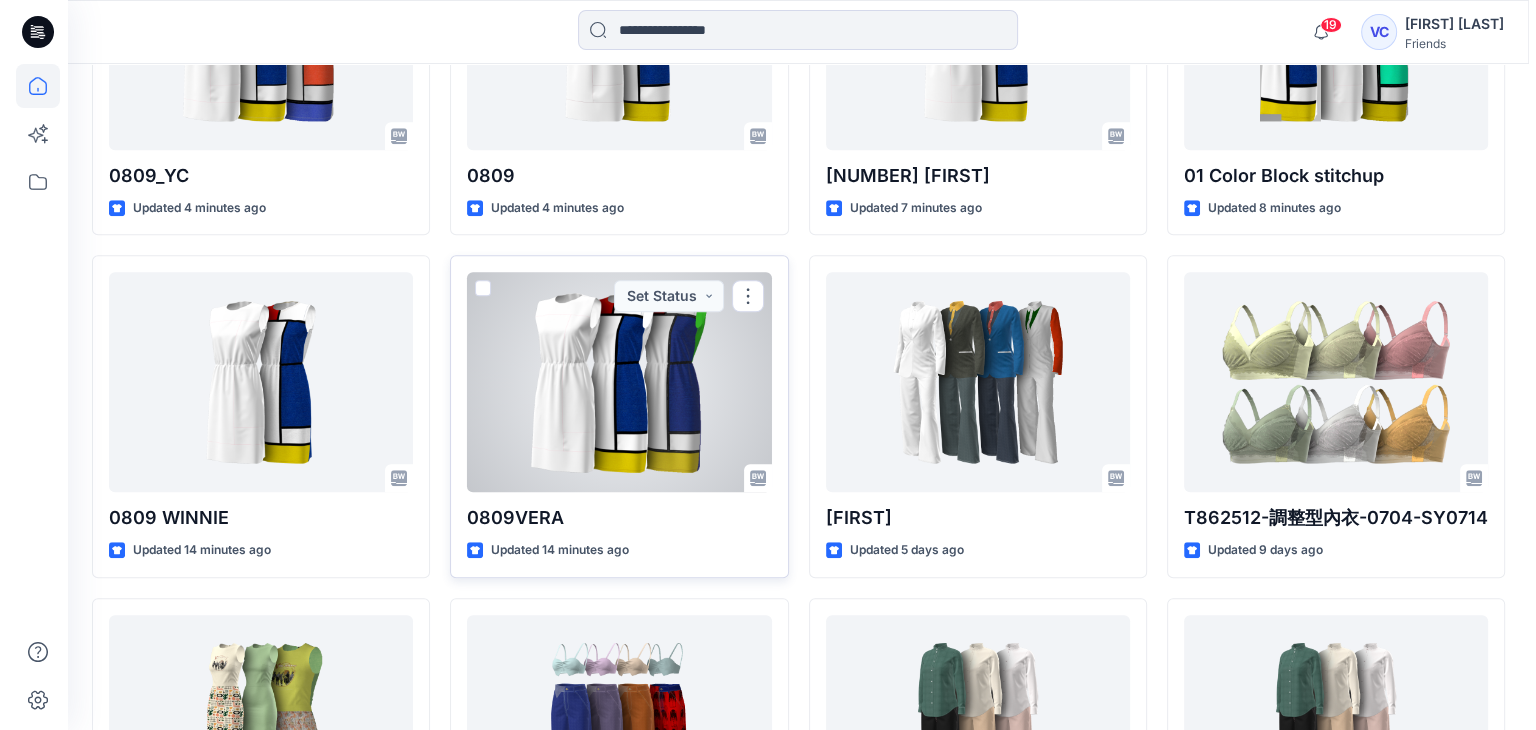 scroll, scrollTop: 0, scrollLeft: 0, axis: both 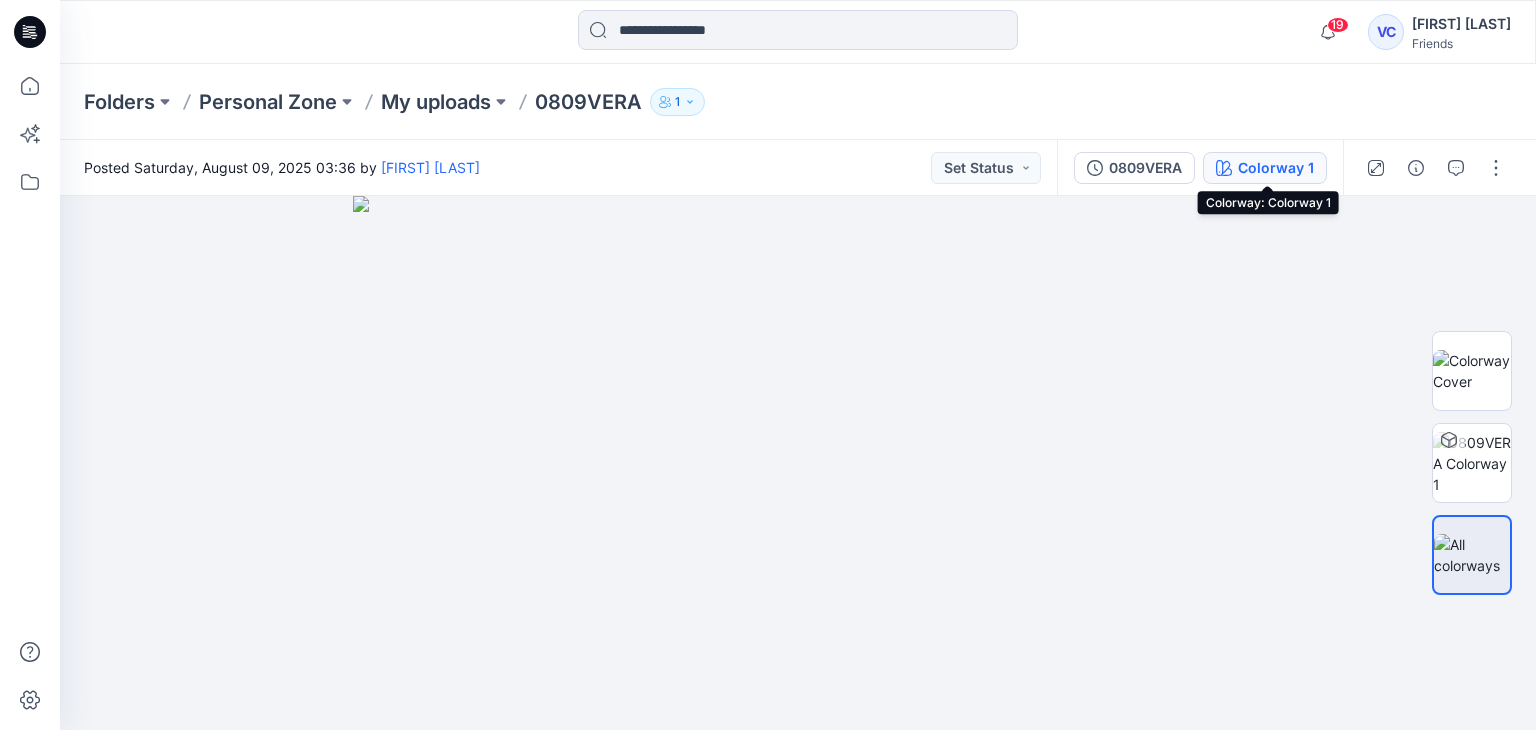 click on "Colorway 1" at bounding box center (1276, 168) 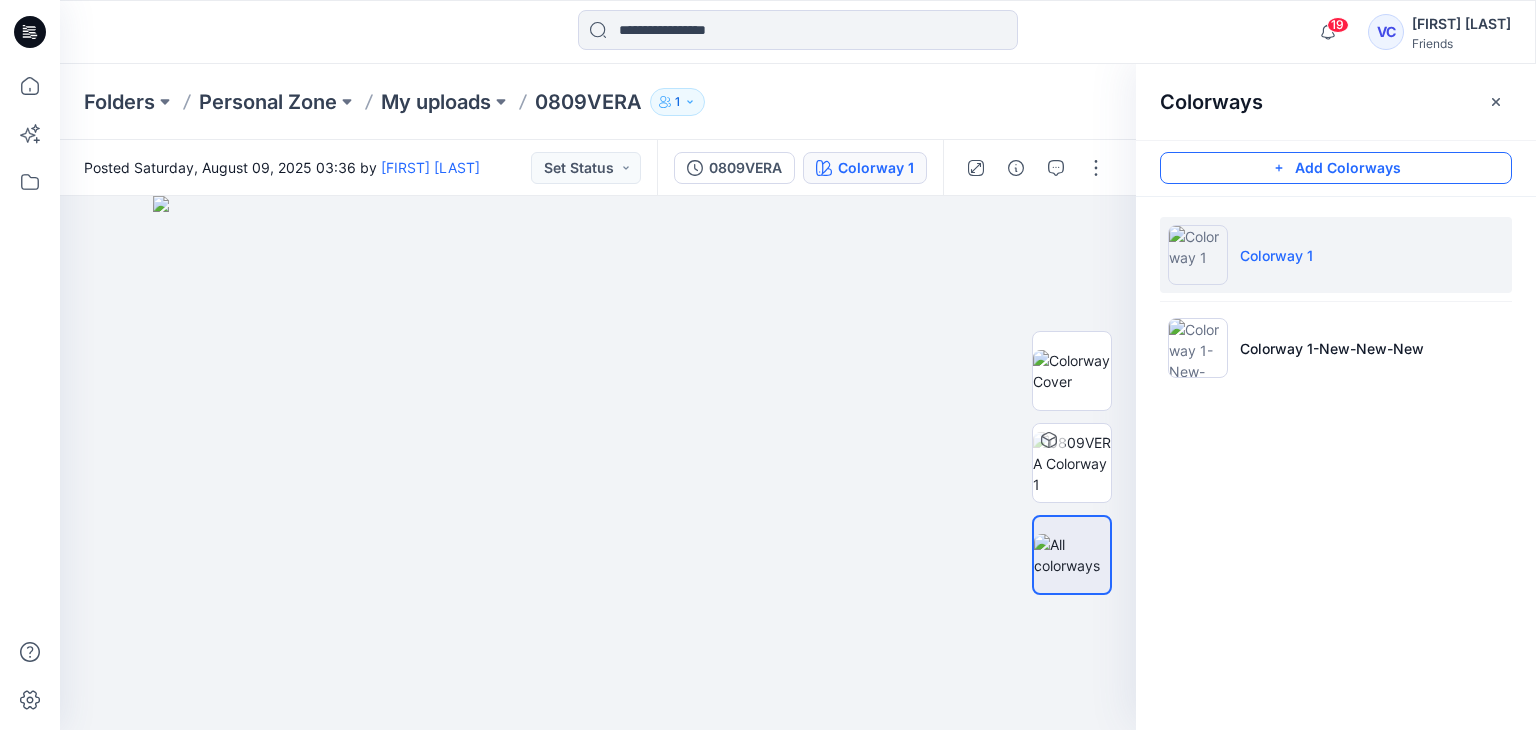 click 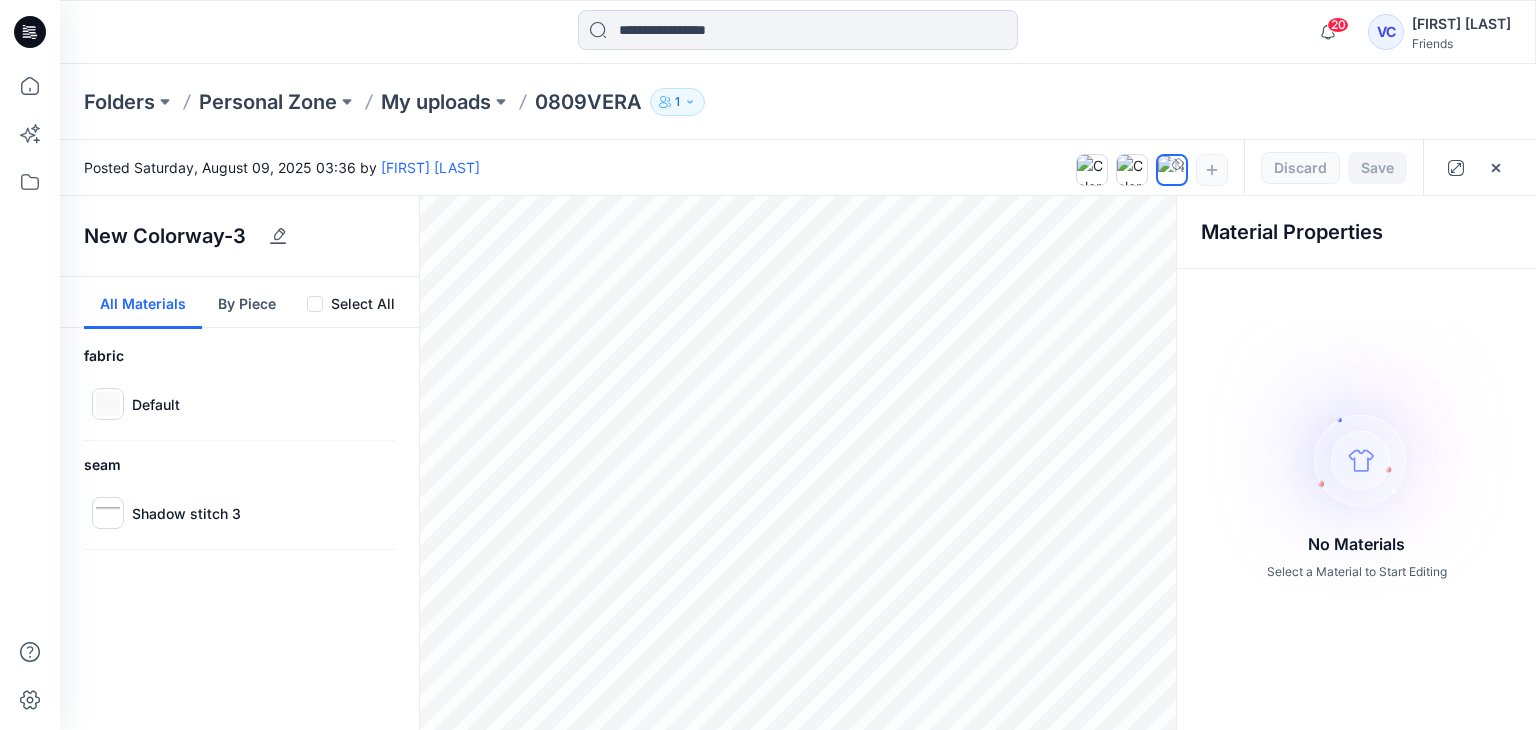 click on "By Piece" at bounding box center [247, 303] 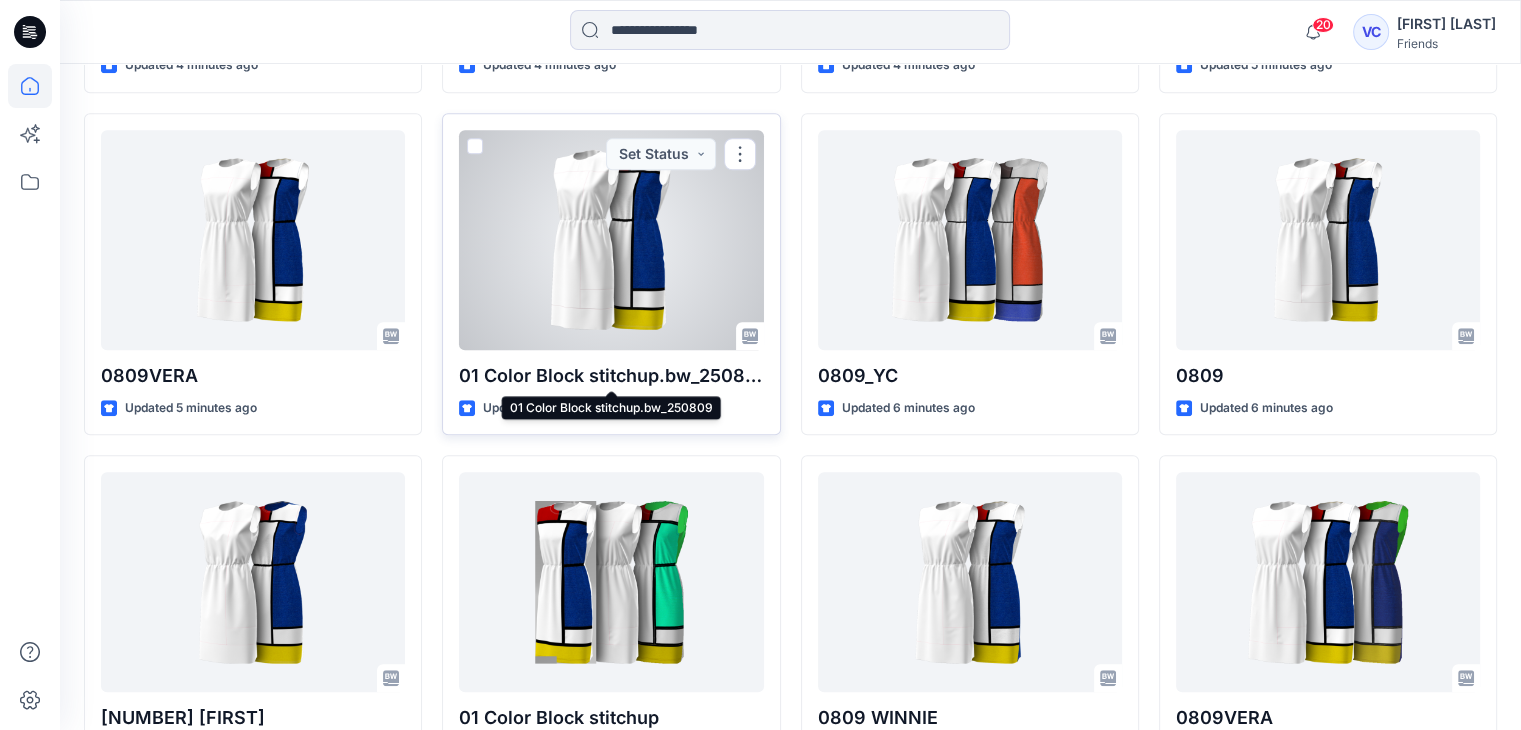 scroll, scrollTop: 1435, scrollLeft: 0, axis: vertical 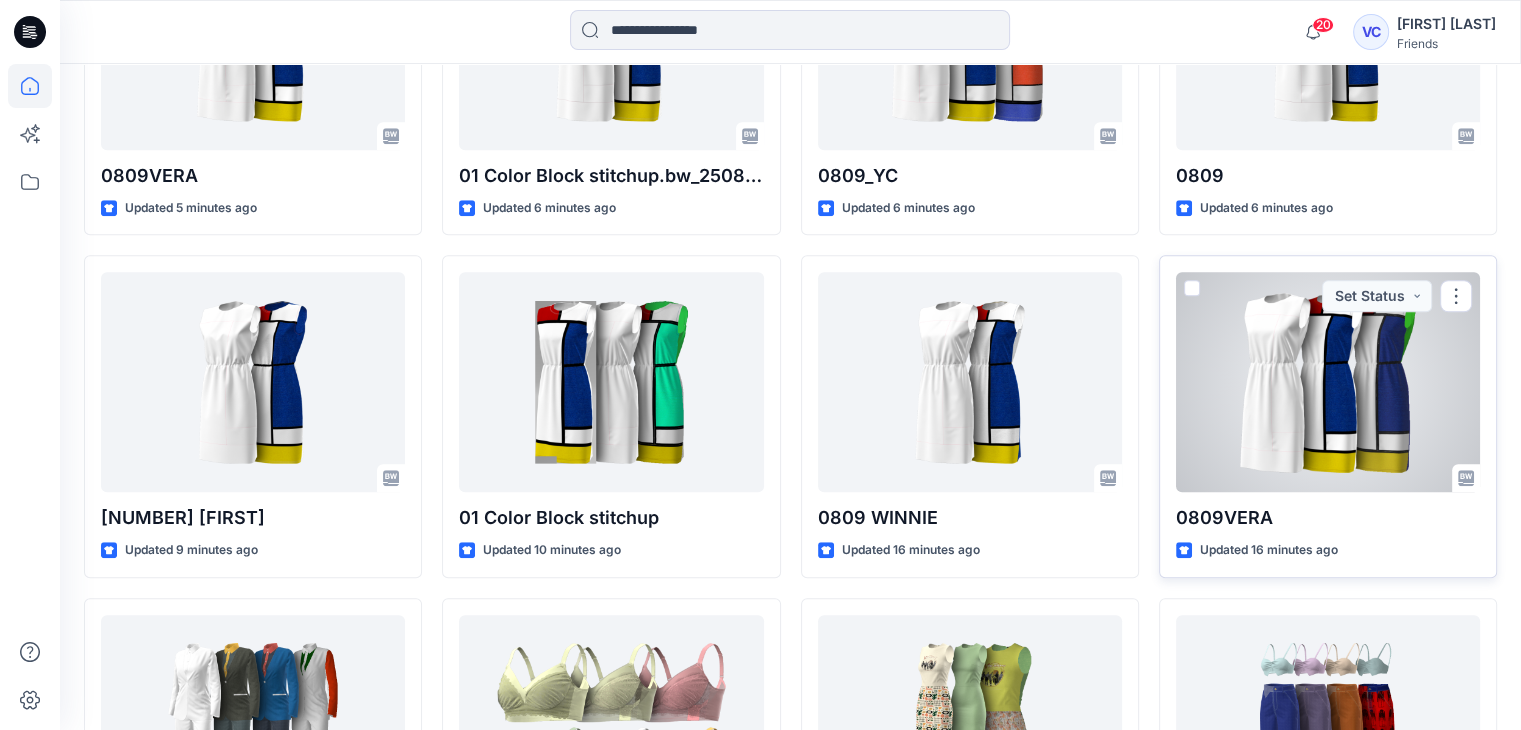 click at bounding box center (1328, 382) 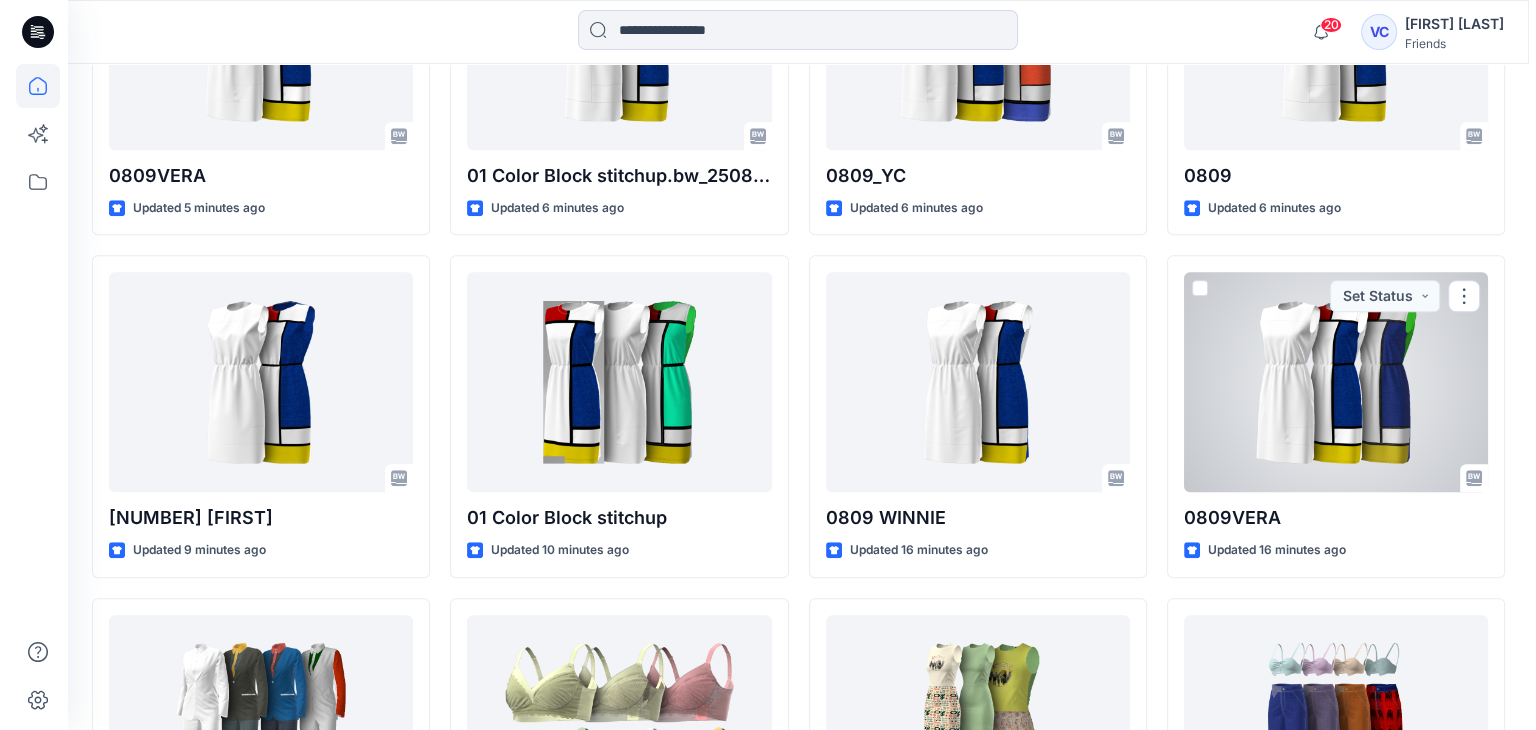 scroll, scrollTop: 0, scrollLeft: 0, axis: both 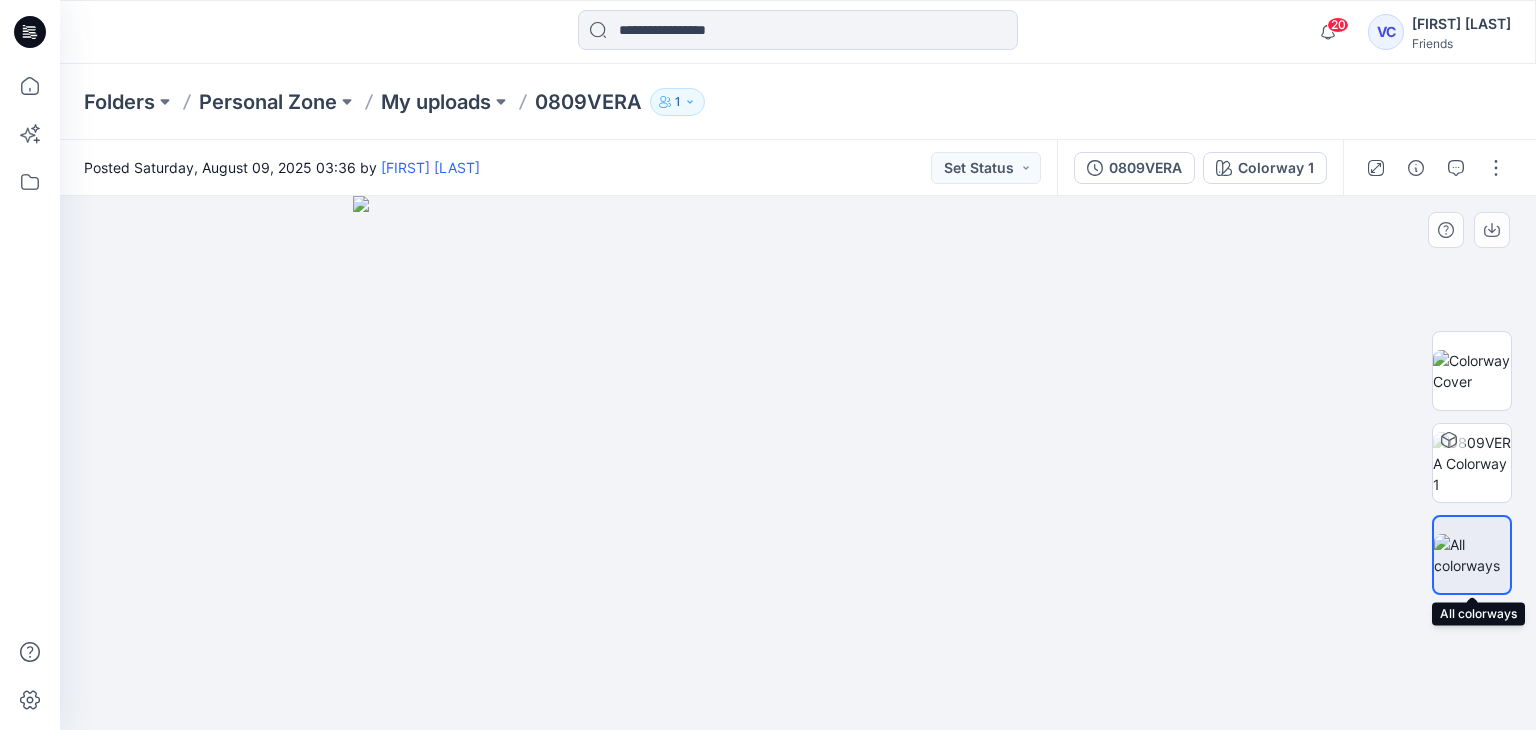 click at bounding box center [1472, 555] 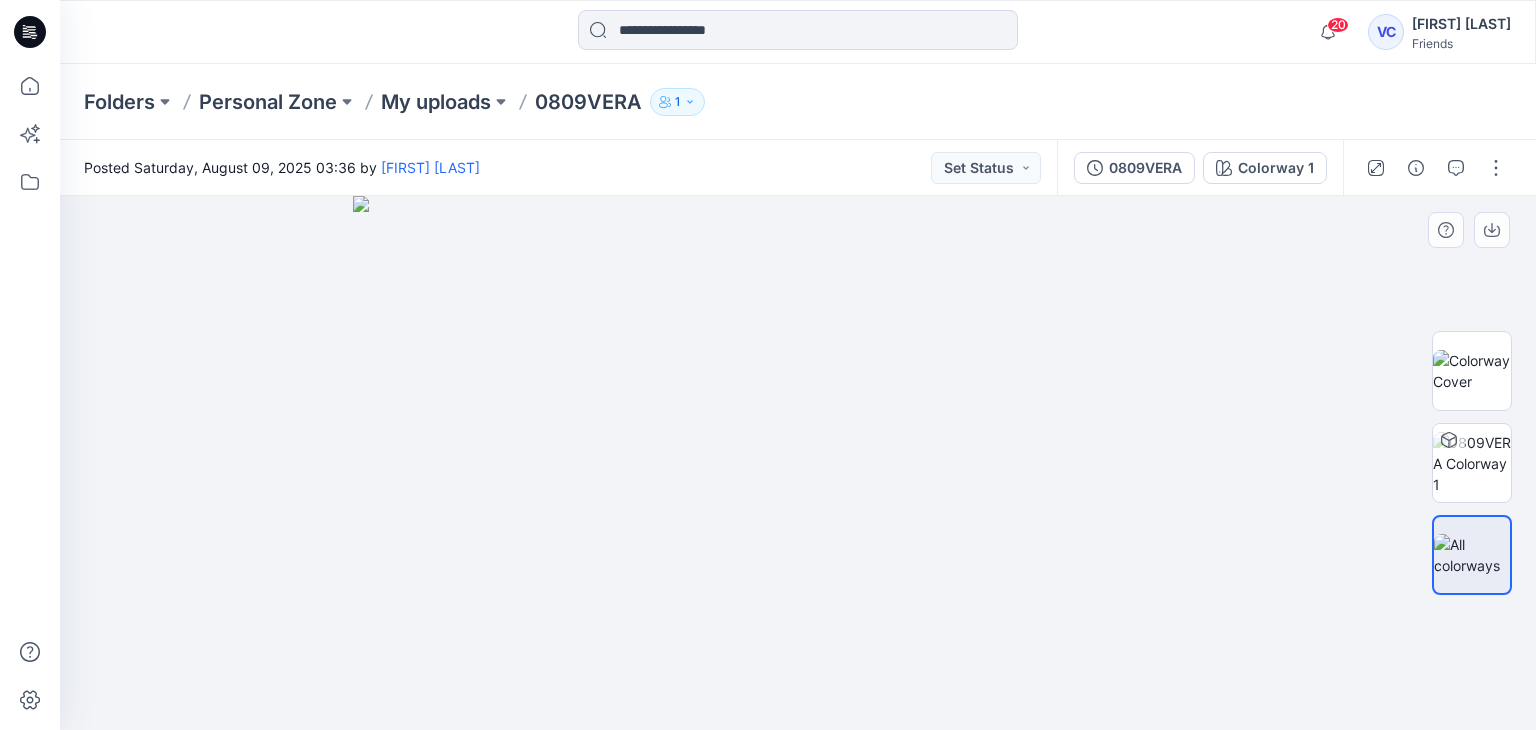 click at bounding box center [1472, 555] 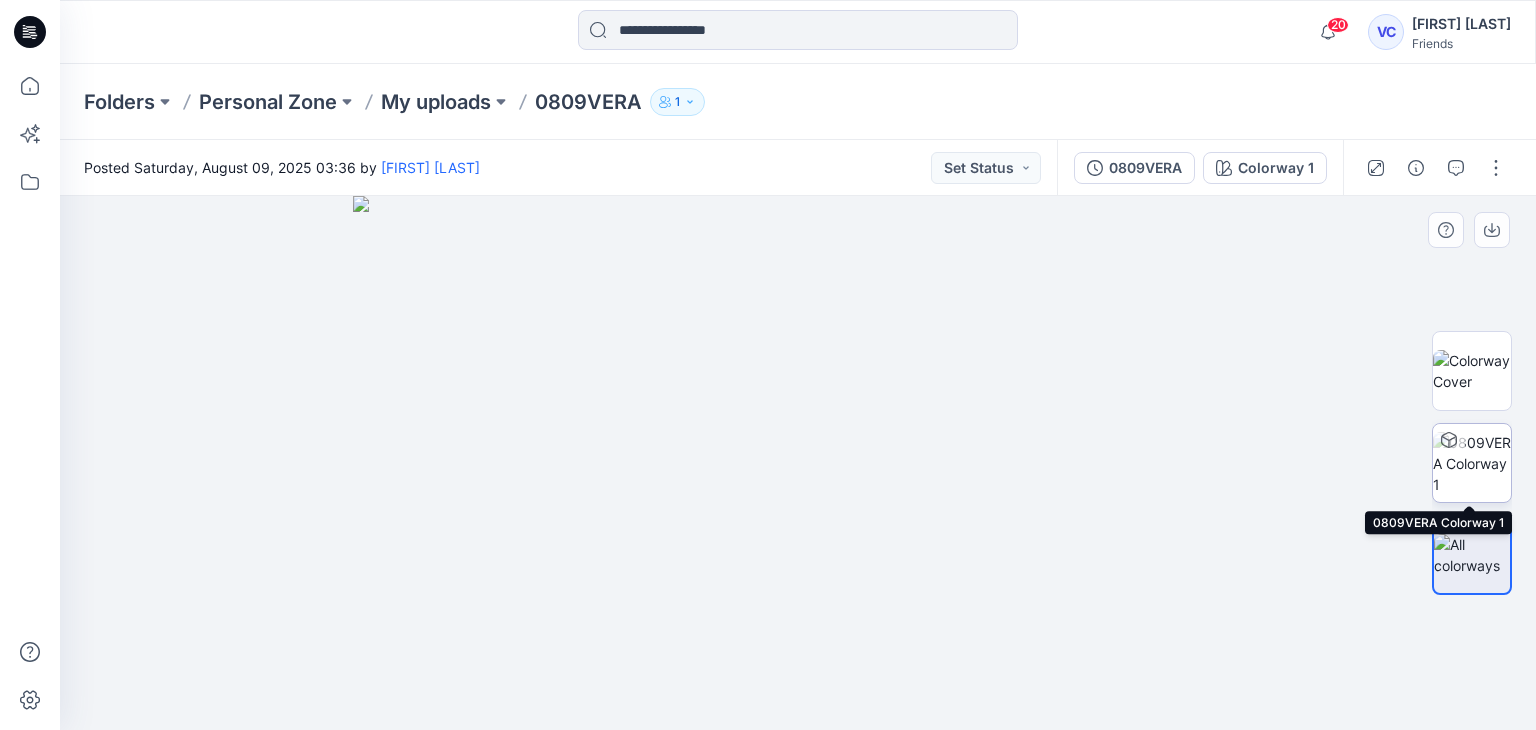 click at bounding box center [1472, 463] 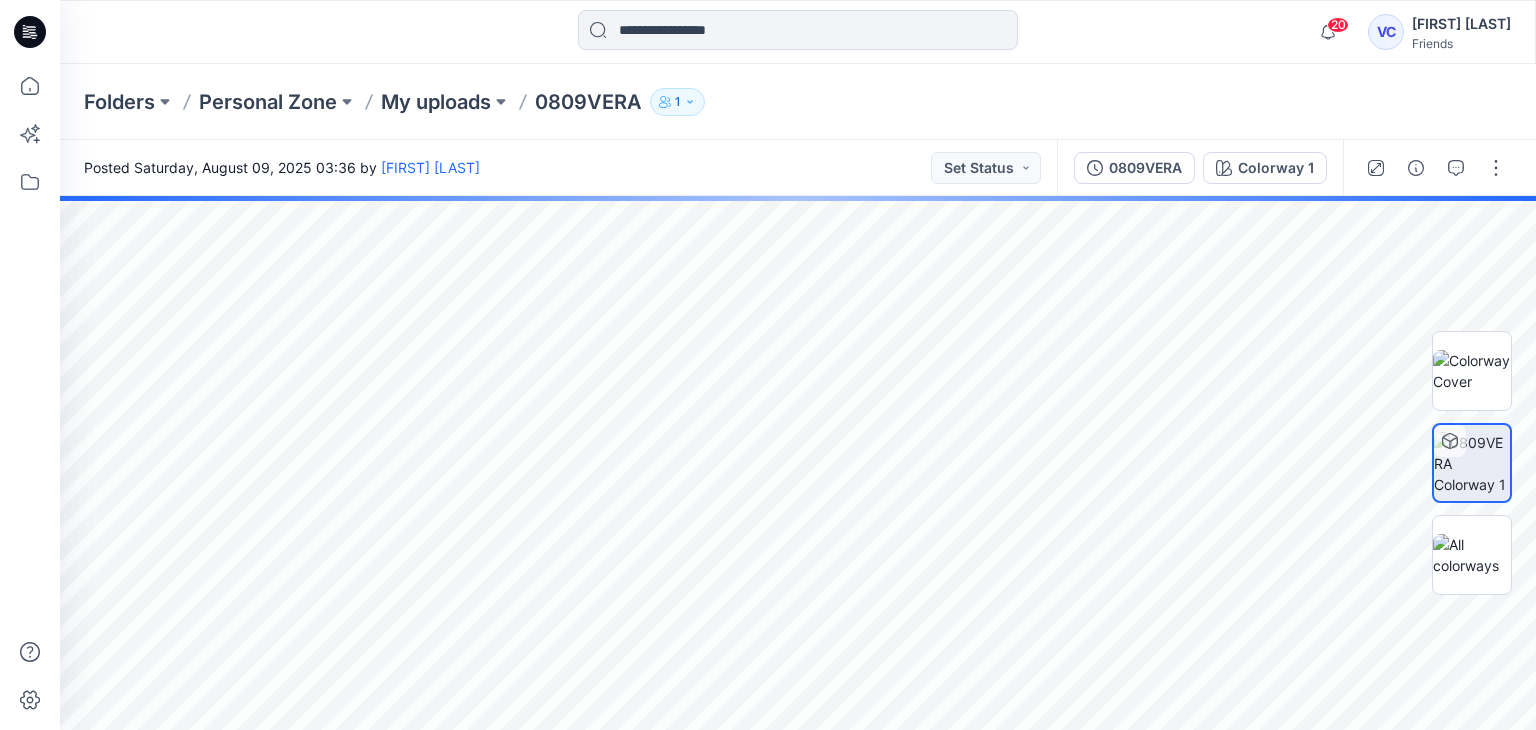 click at bounding box center [1472, 463] 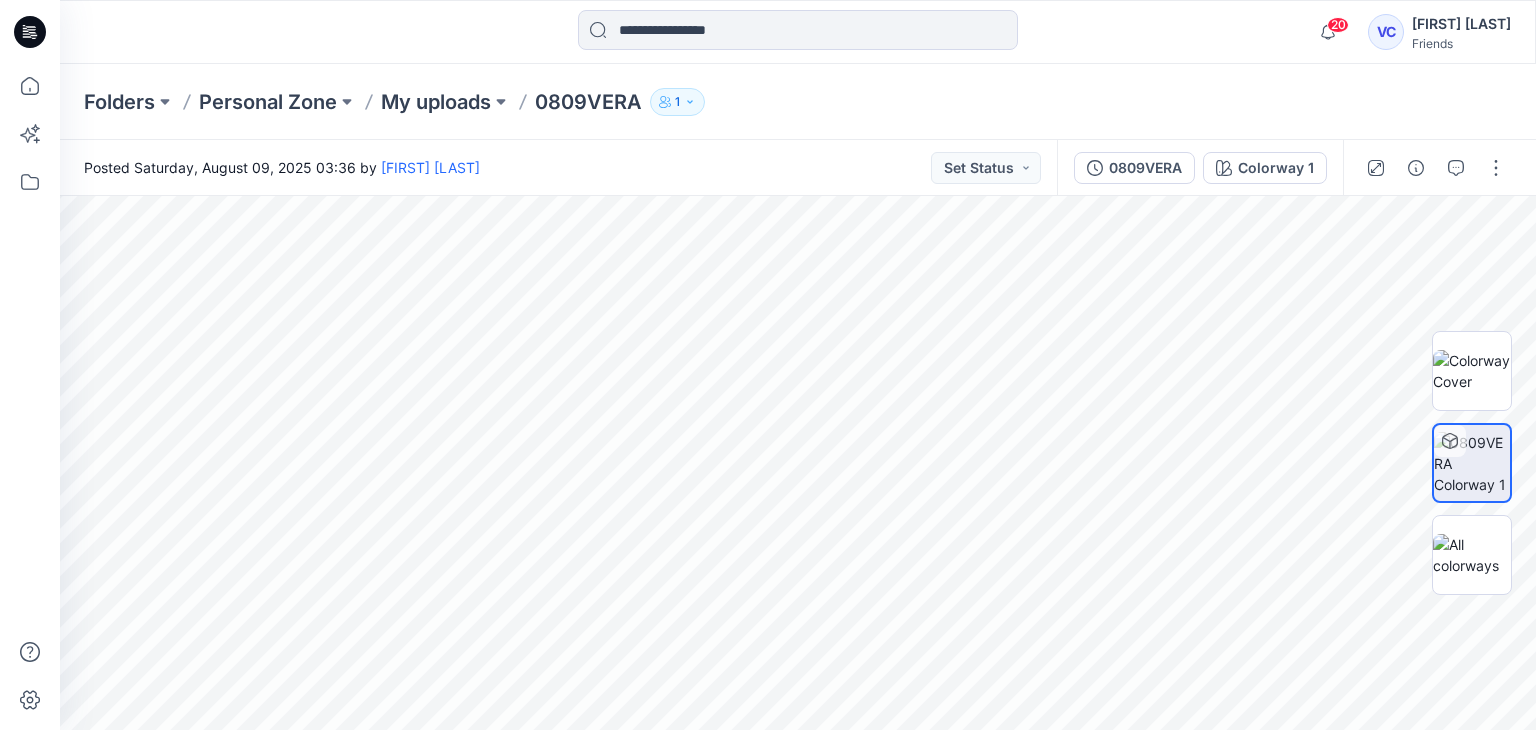 click at bounding box center (1472, 463) 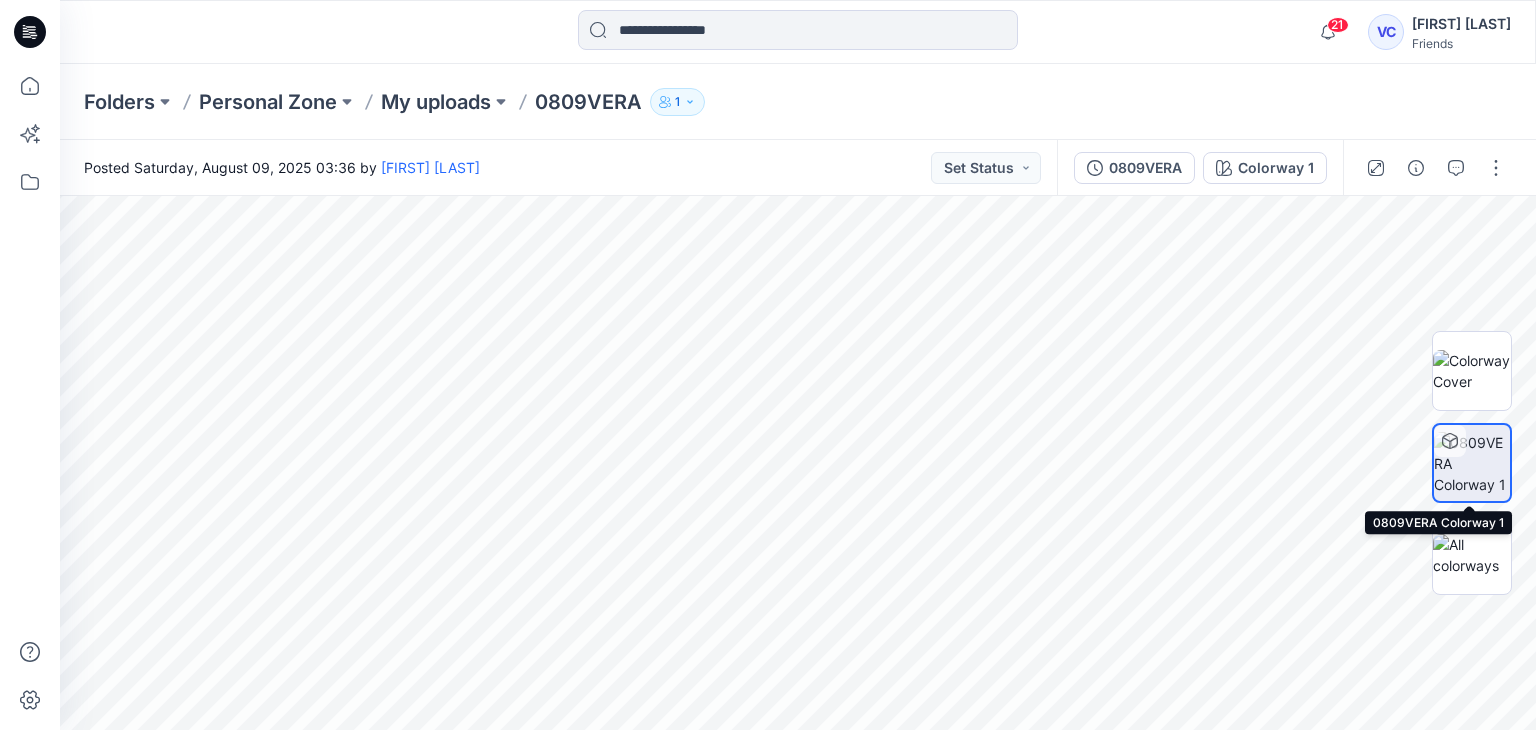 click 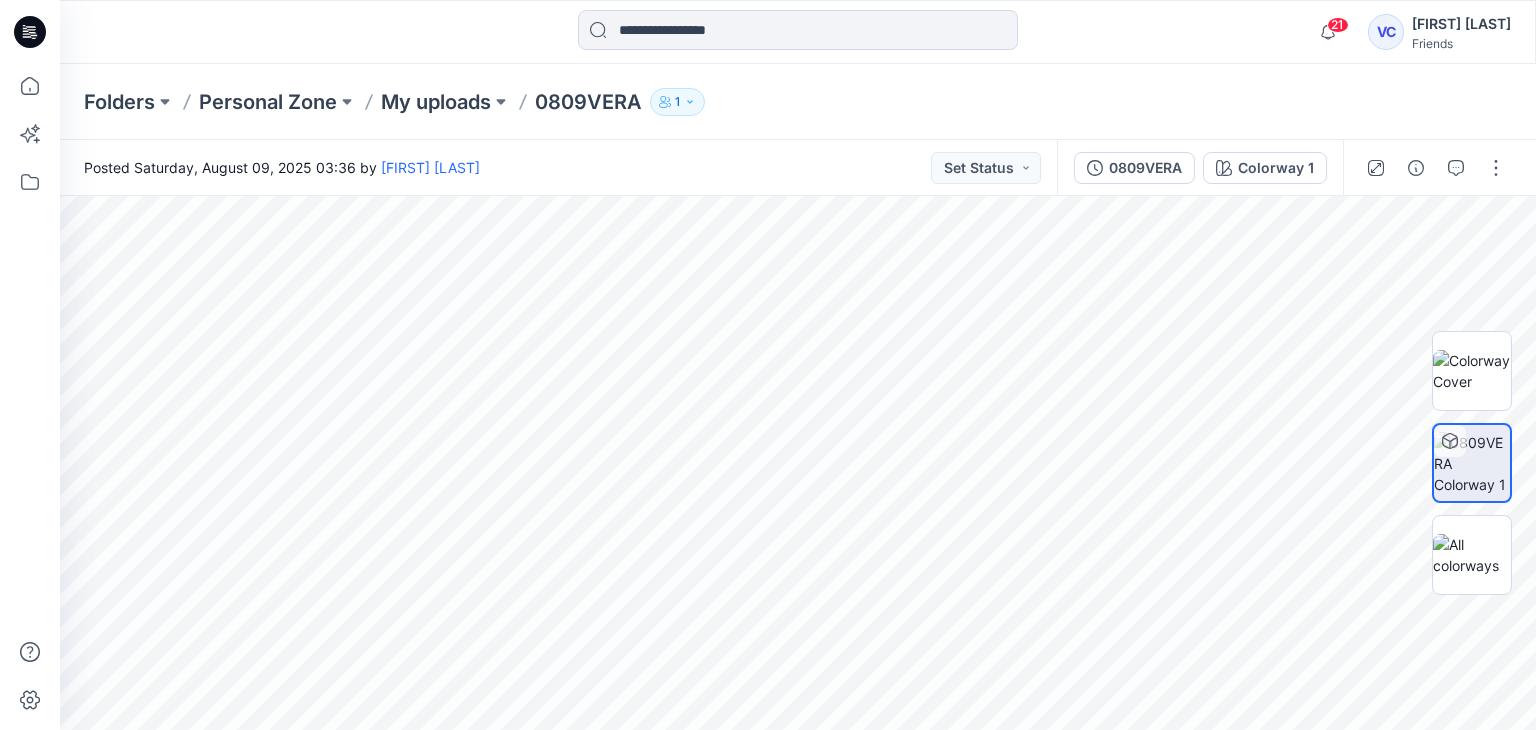 click 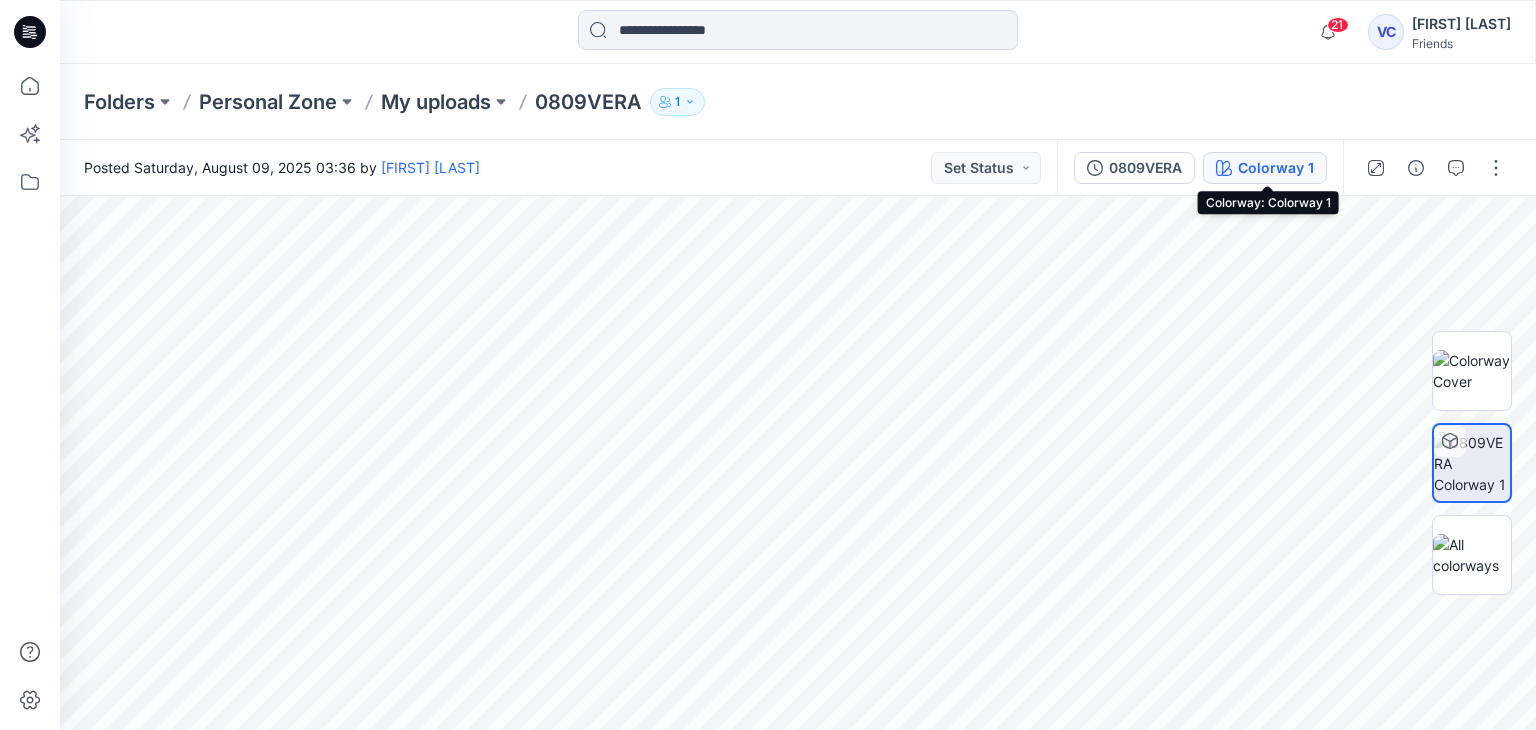 click on "Colorway 1" at bounding box center (1276, 168) 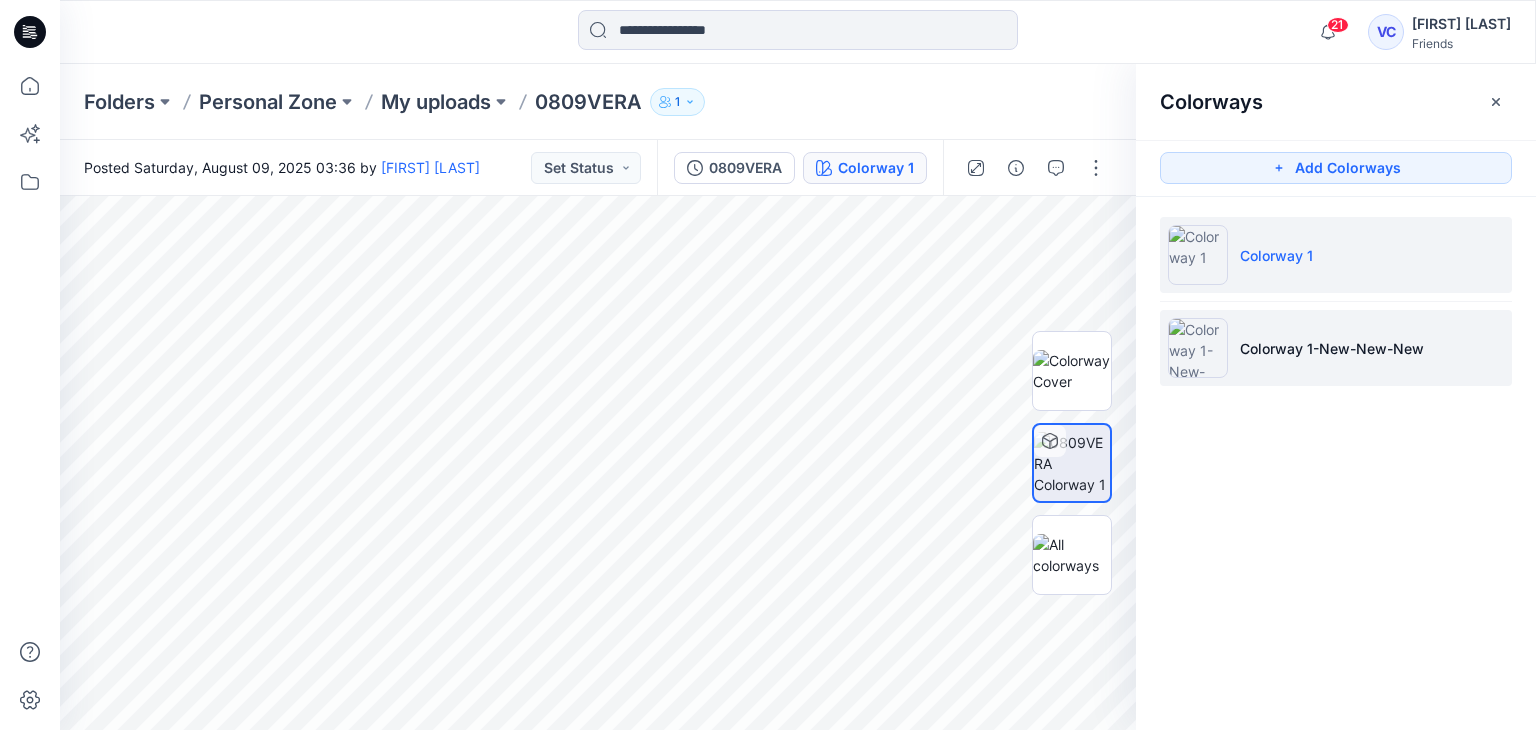 click at bounding box center [1198, 348] 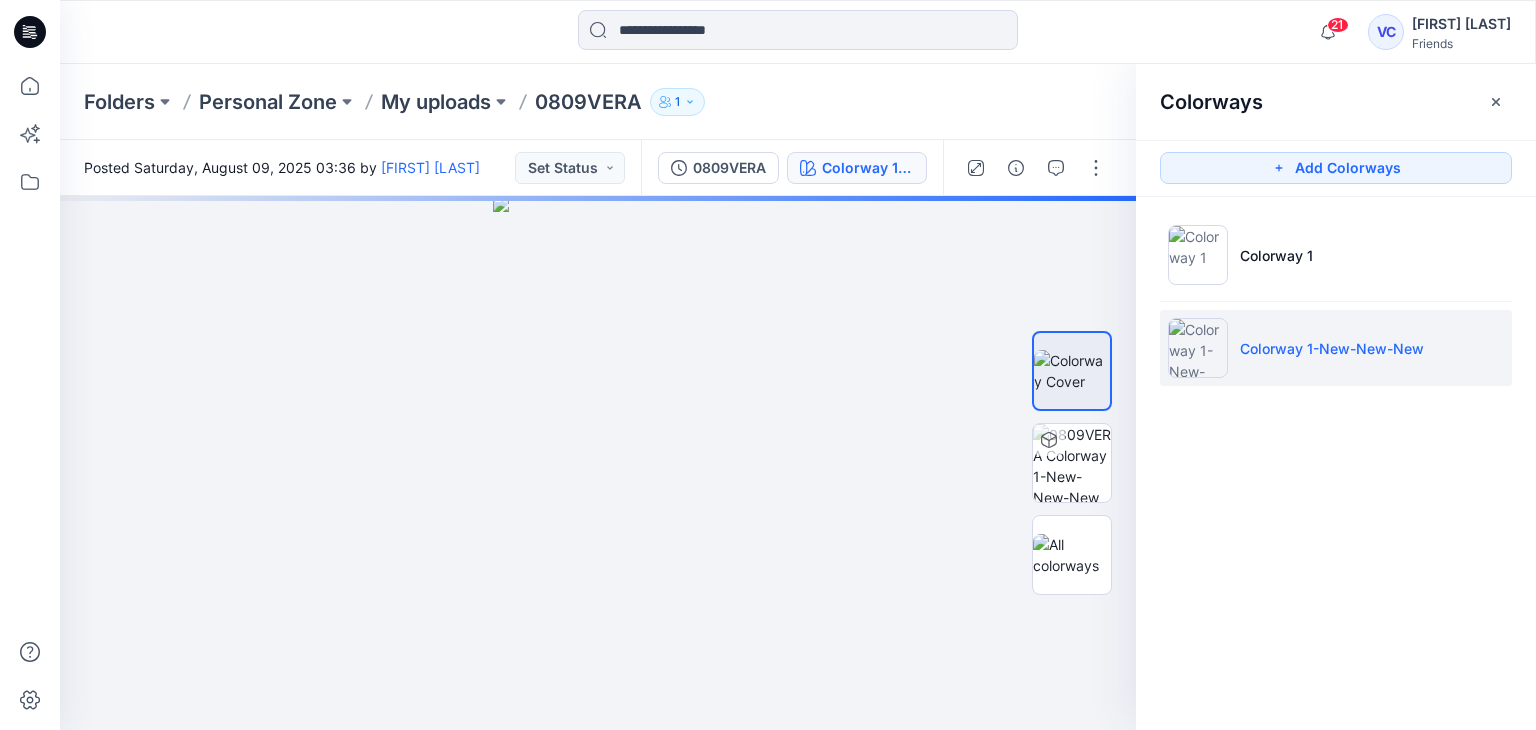 click at bounding box center [1198, 348] 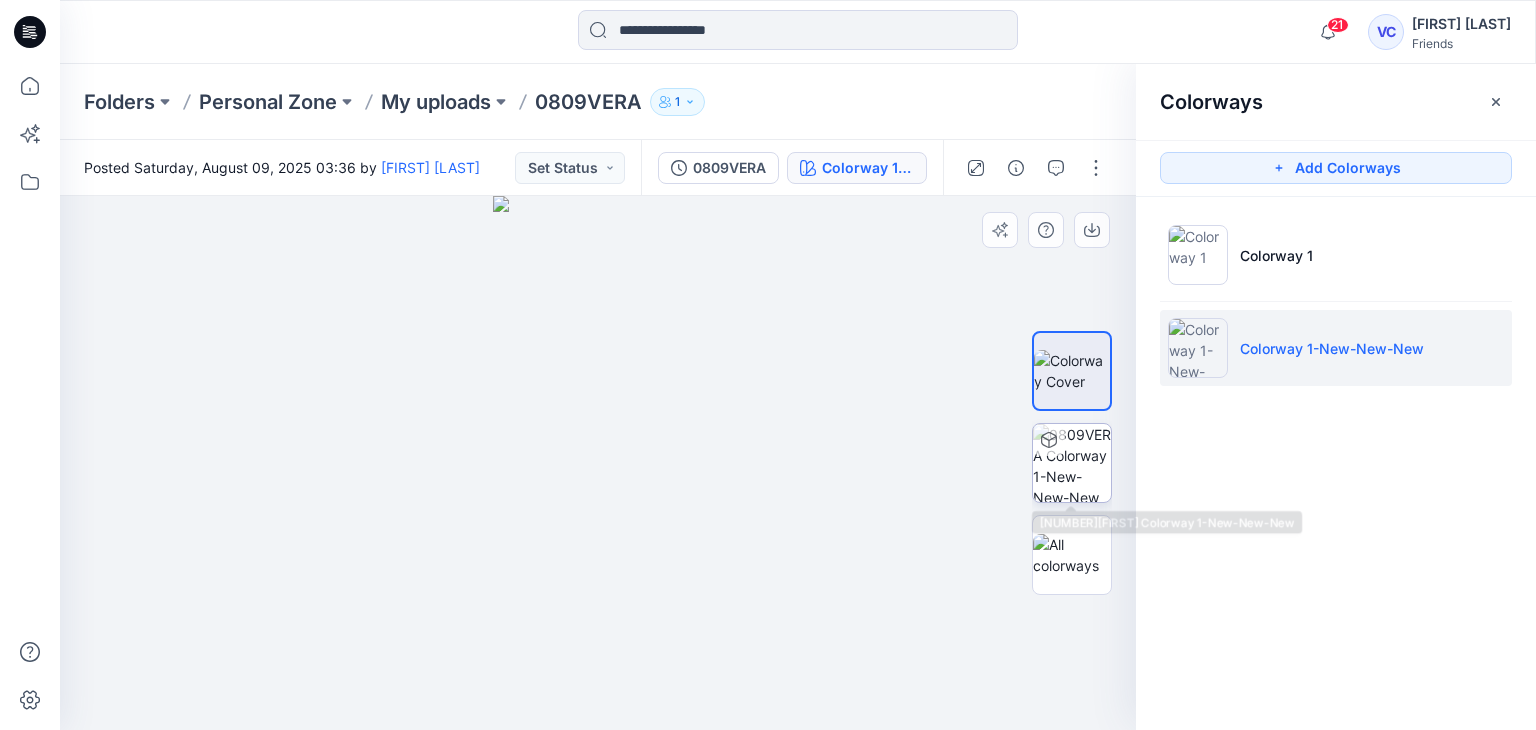click at bounding box center (1072, 463) 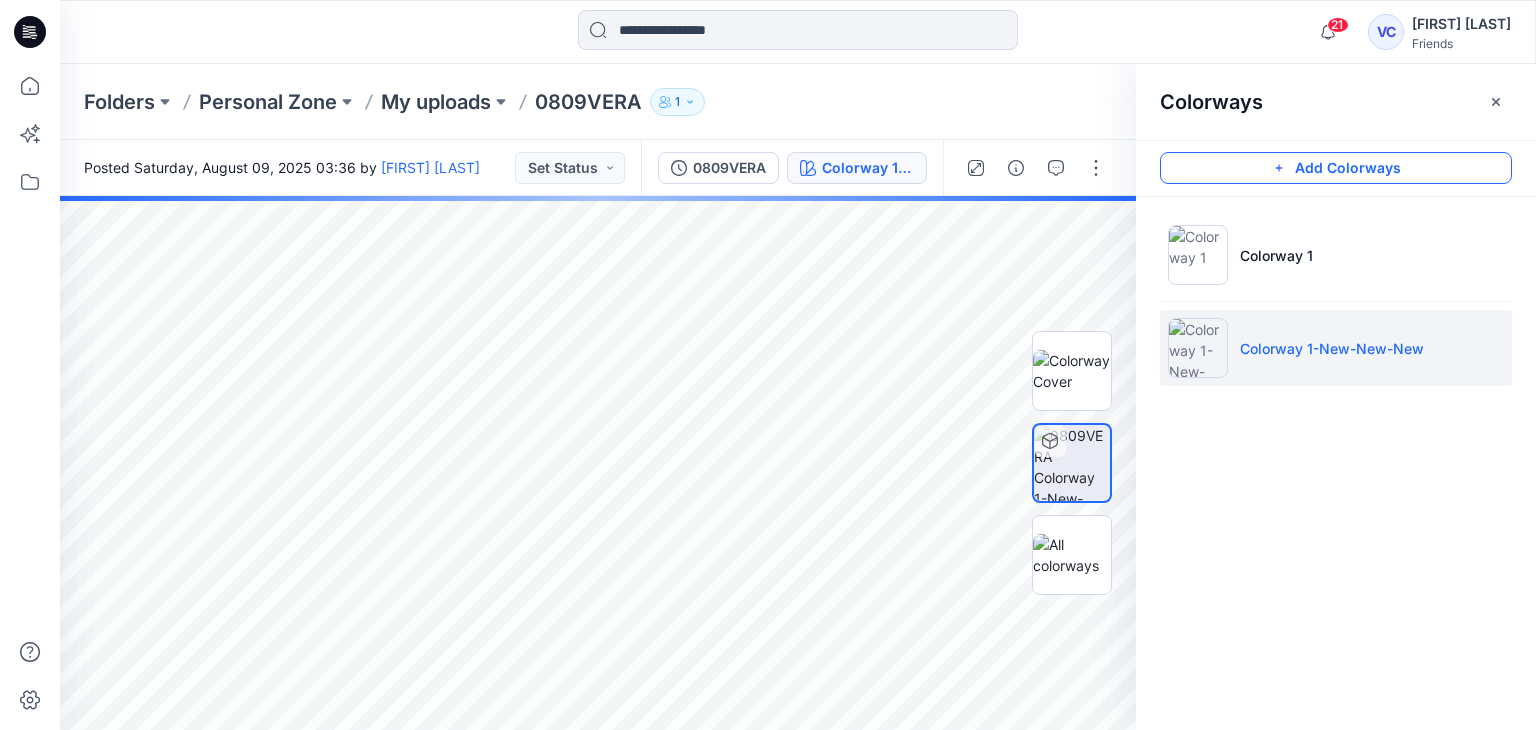 click 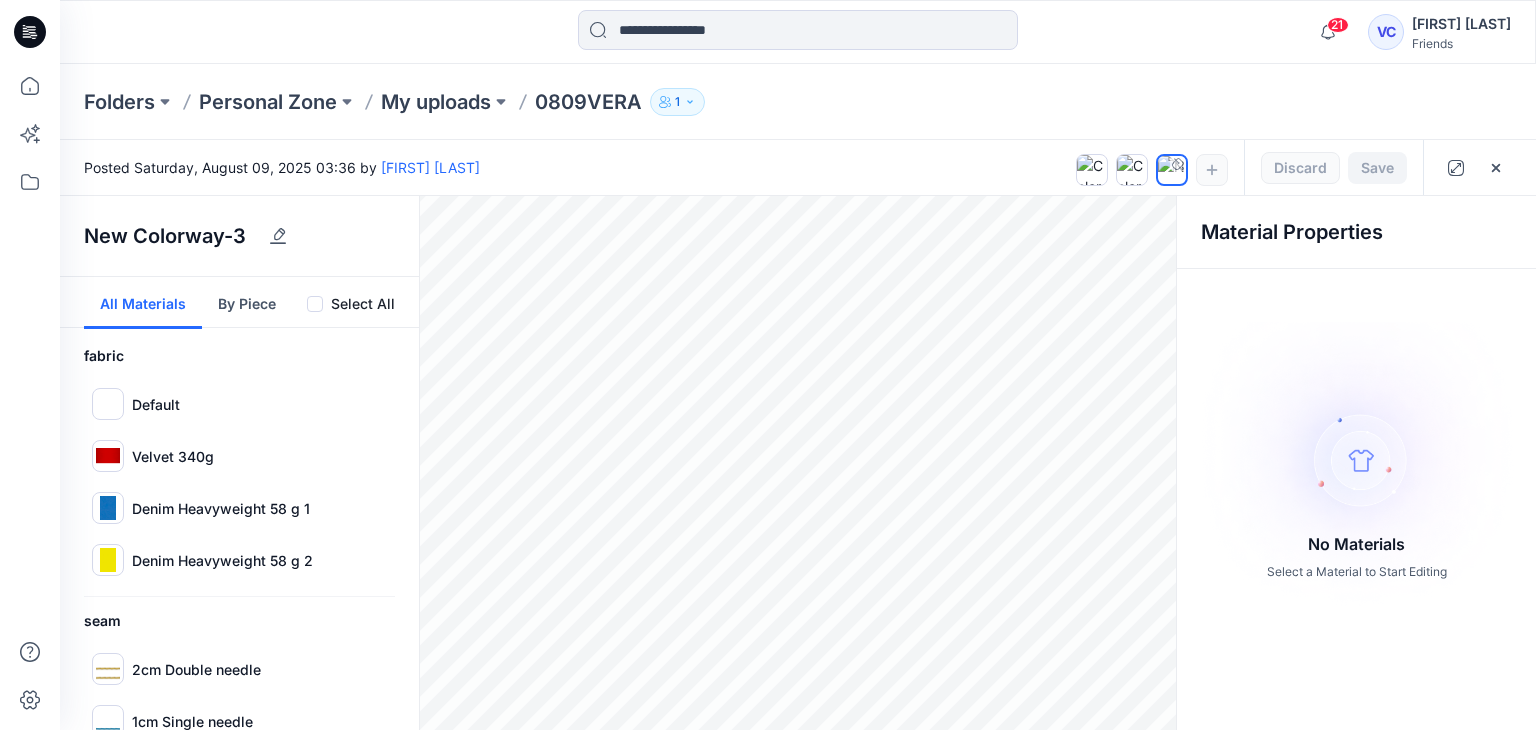 click on "By Piece" at bounding box center [247, 303] 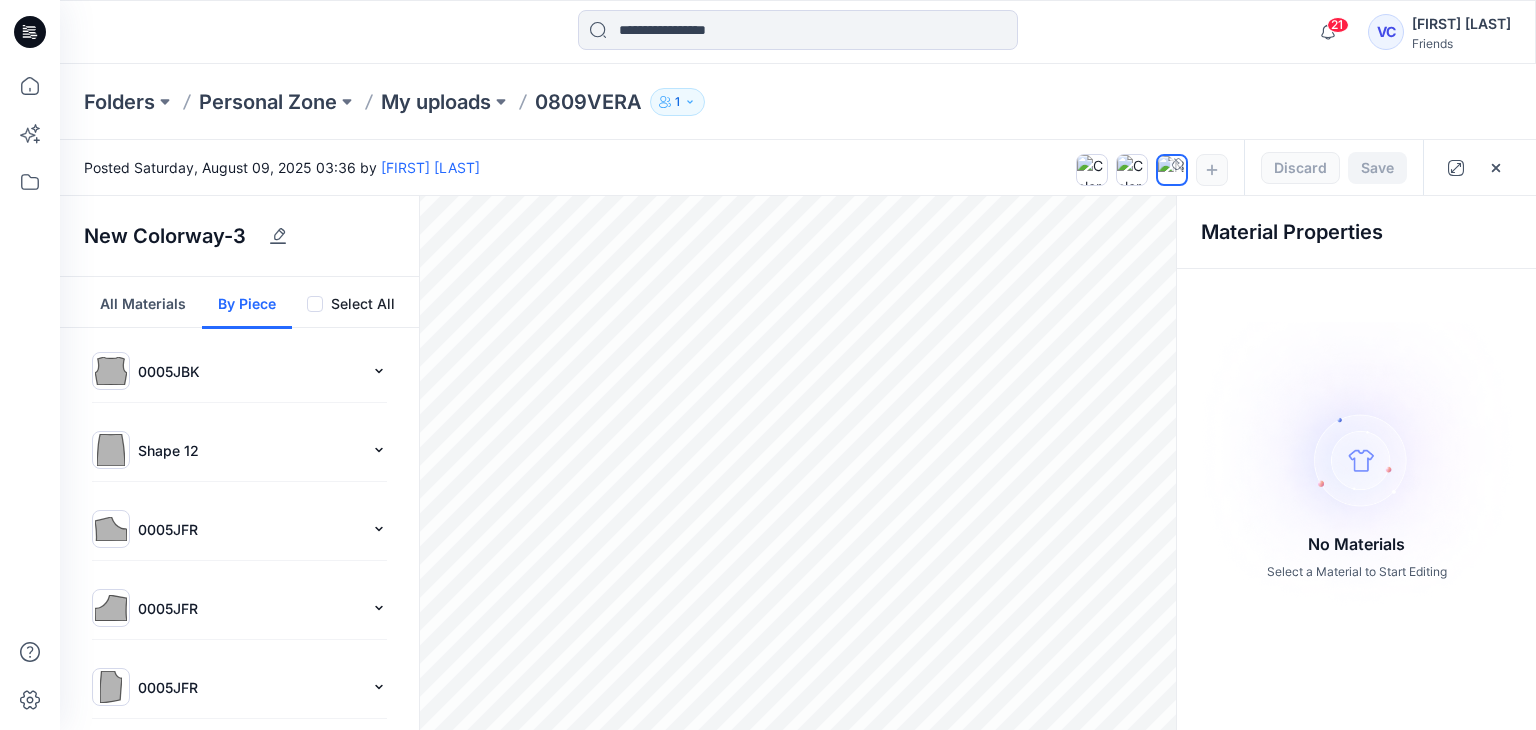 click 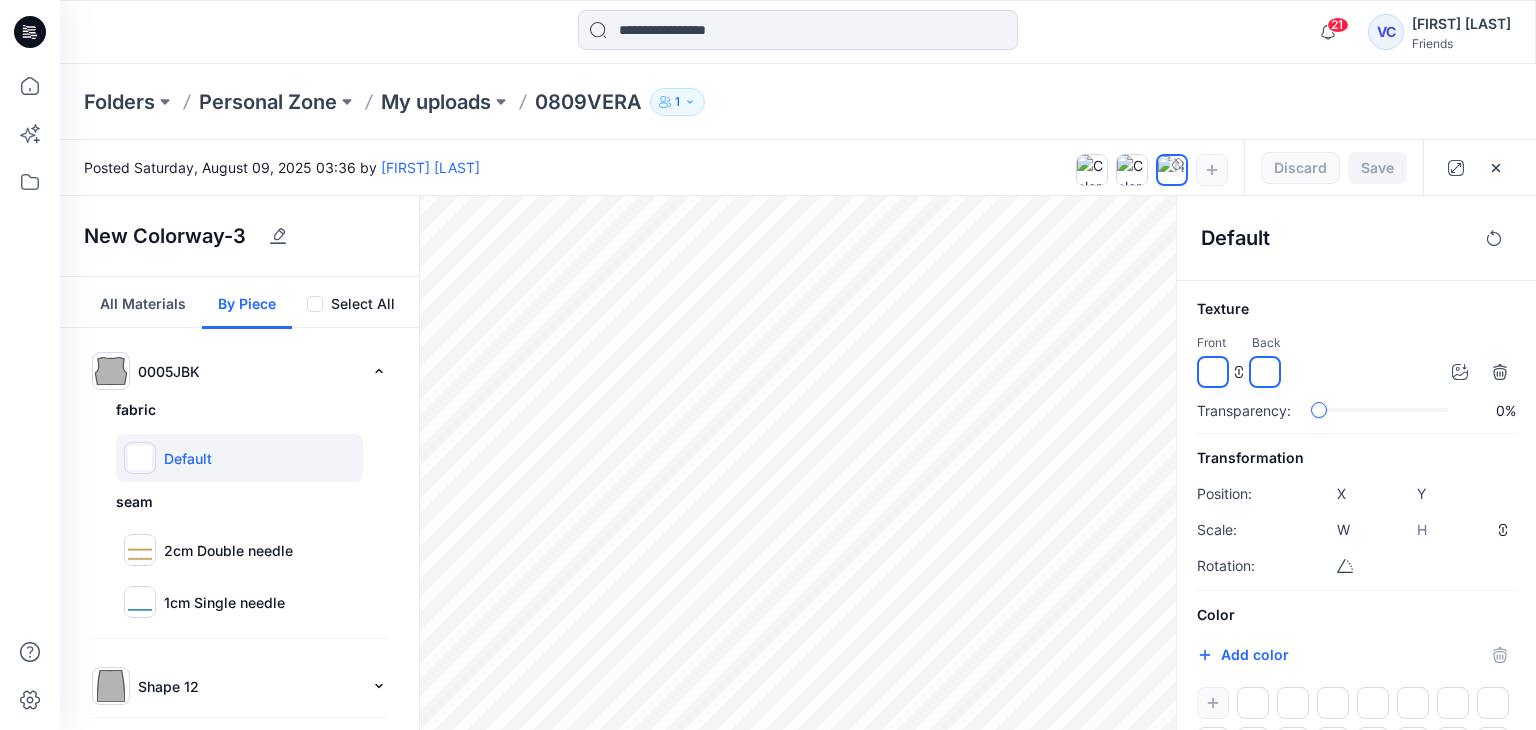 click 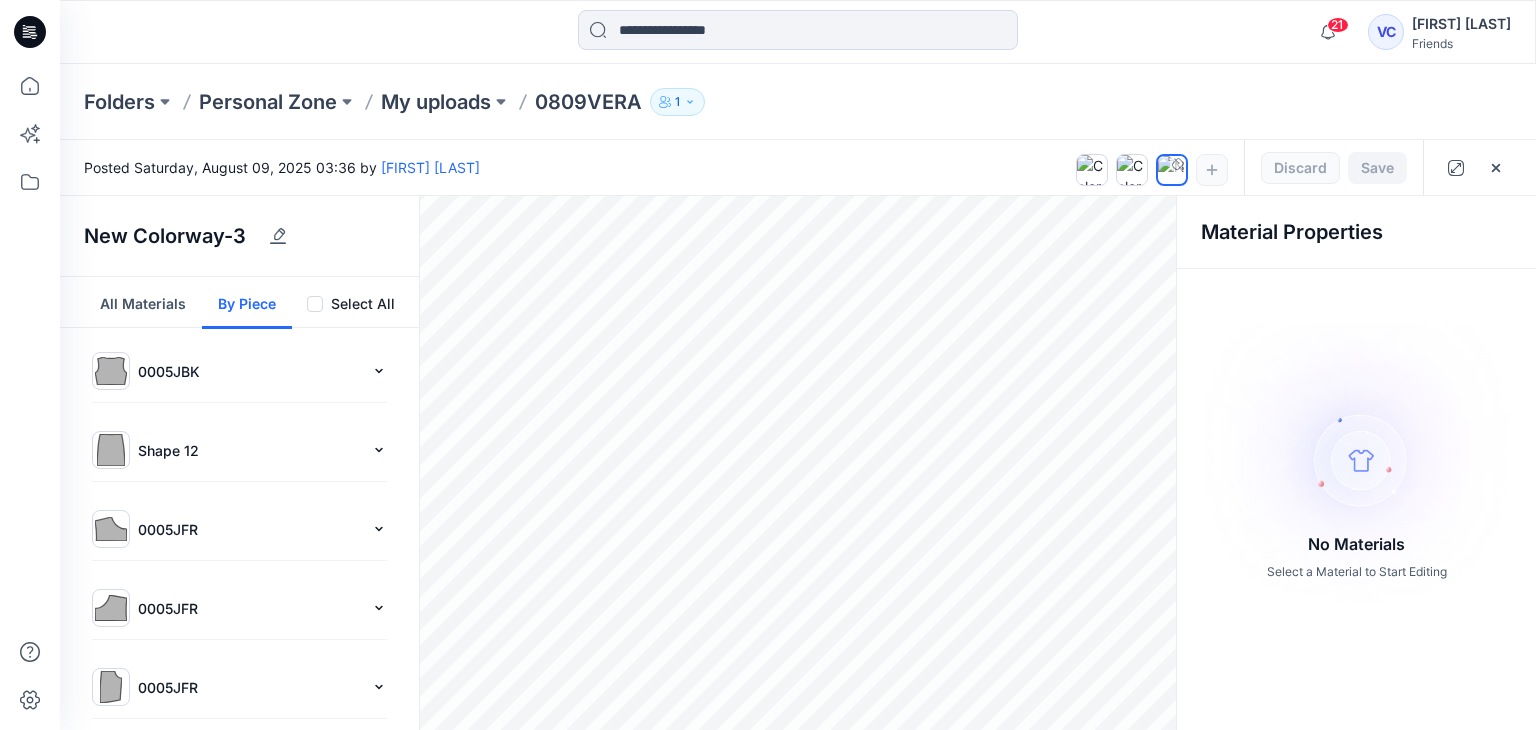 click 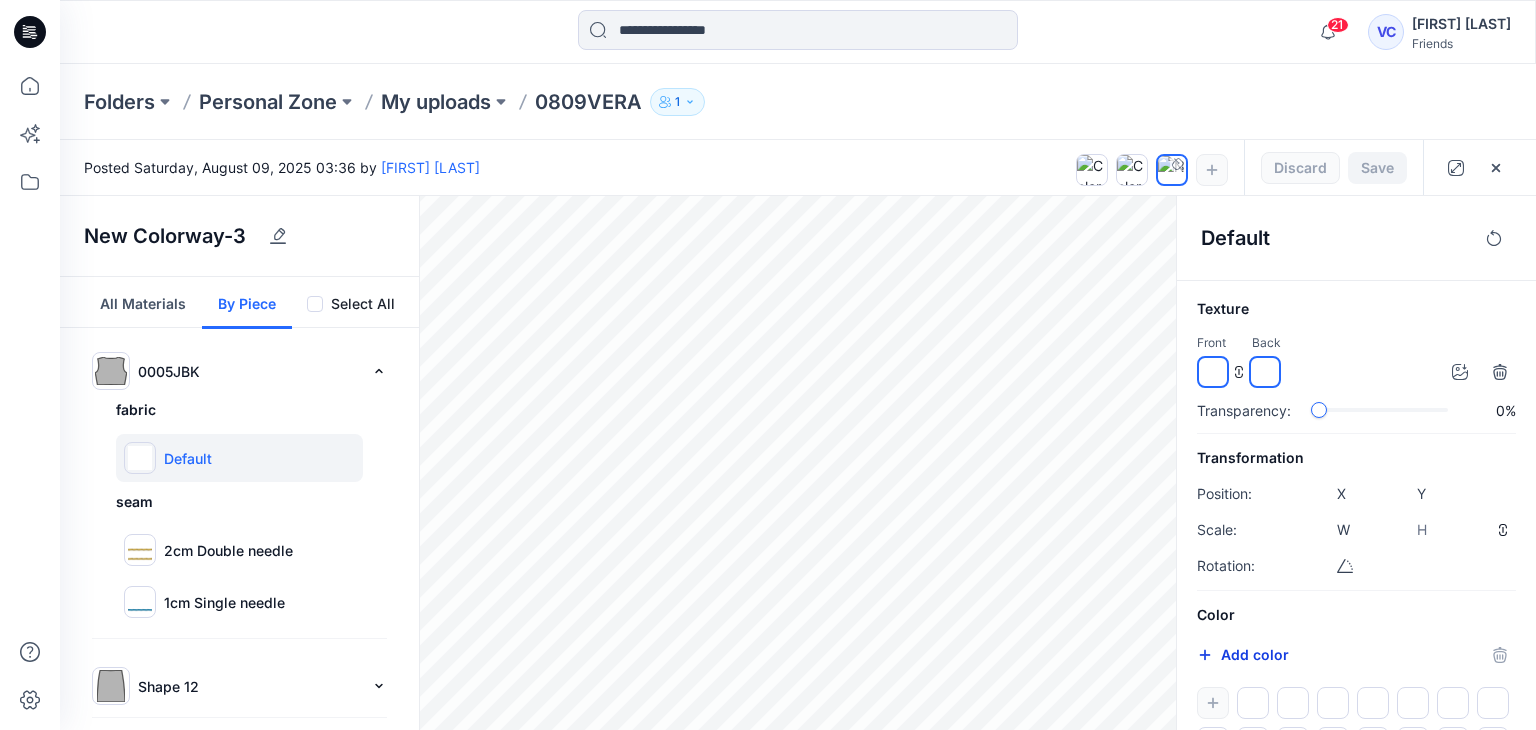 click on "Add color" at bounding box center [1243, 655] 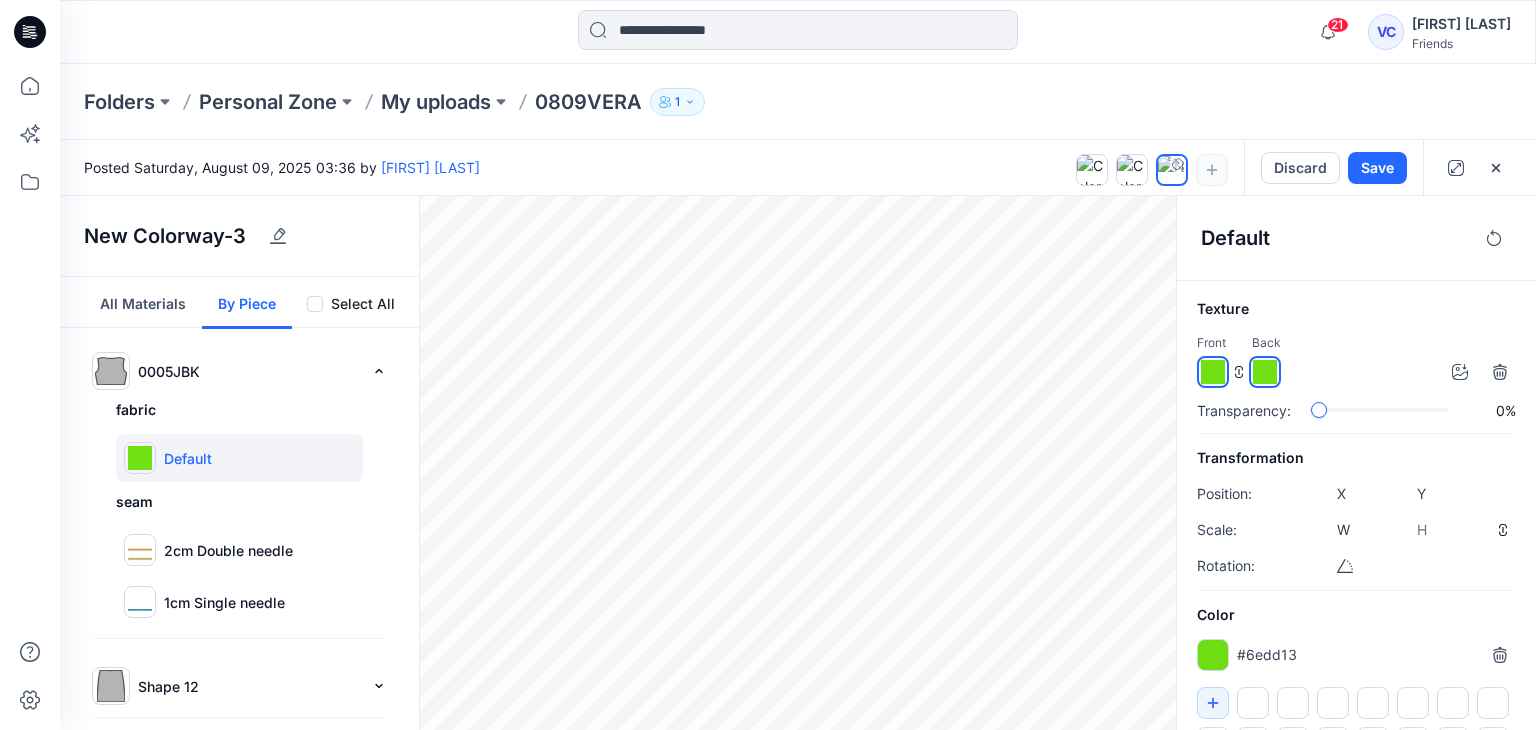 click on "Rotation: *****" at bounding box center [1356, 566] 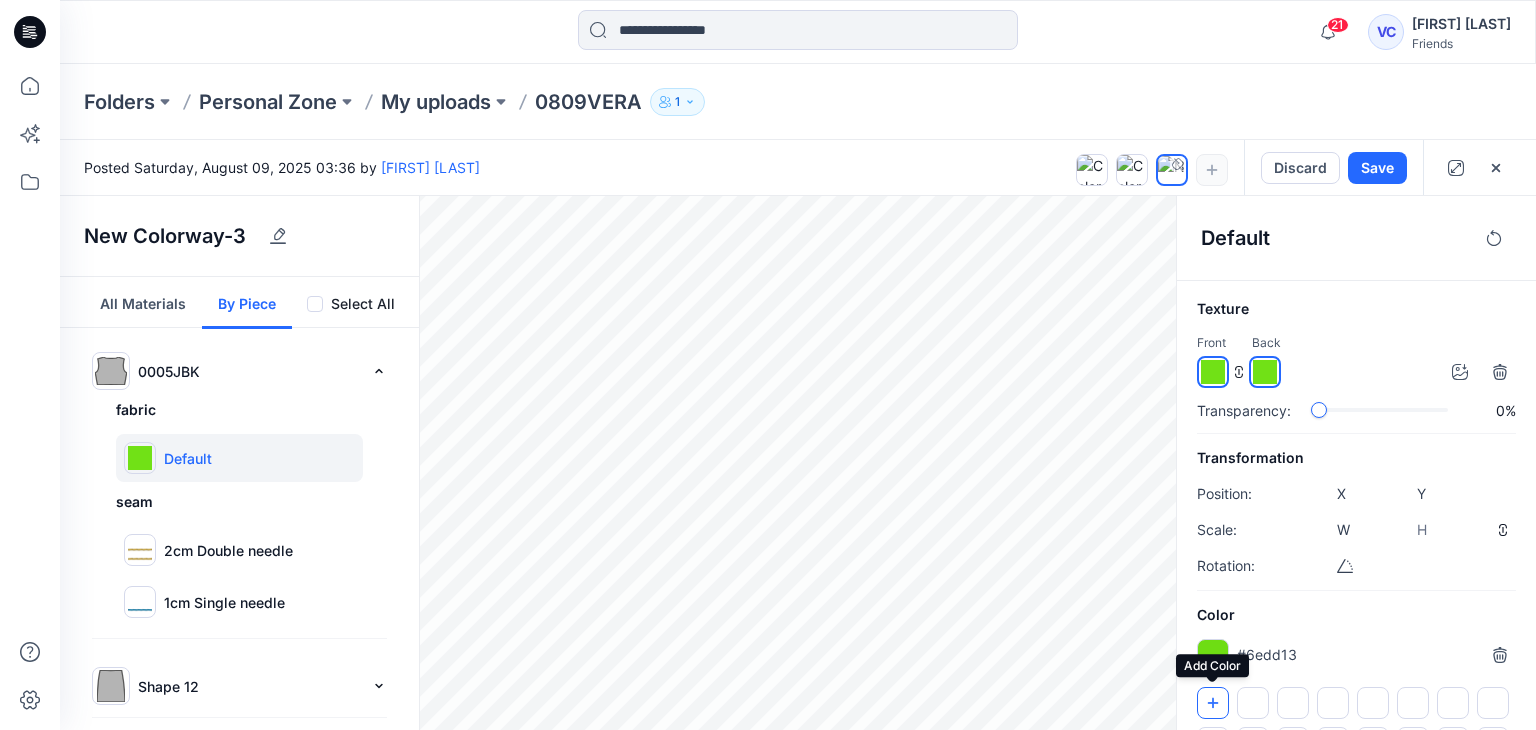 click 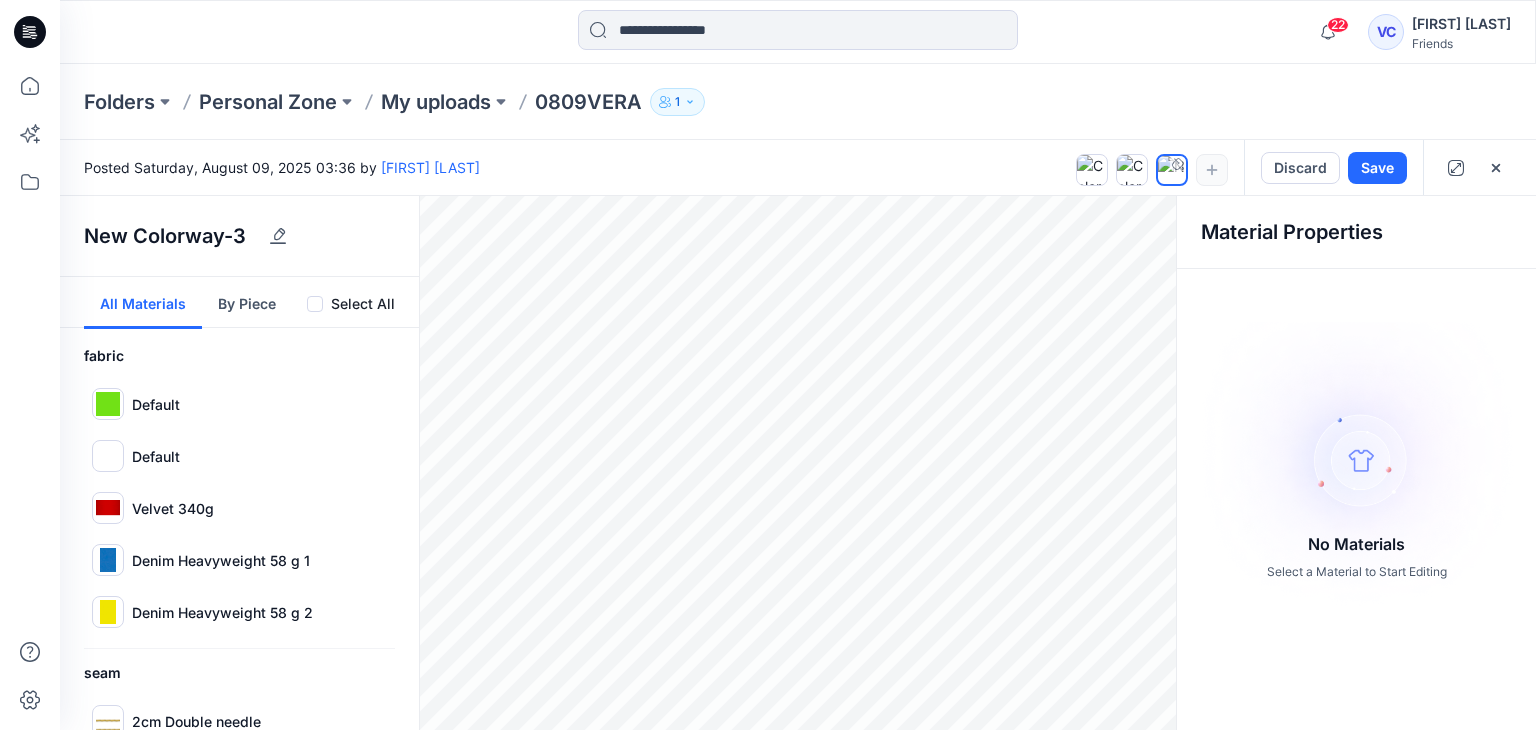 click on "By Piece" at bounding box center (247, 303) 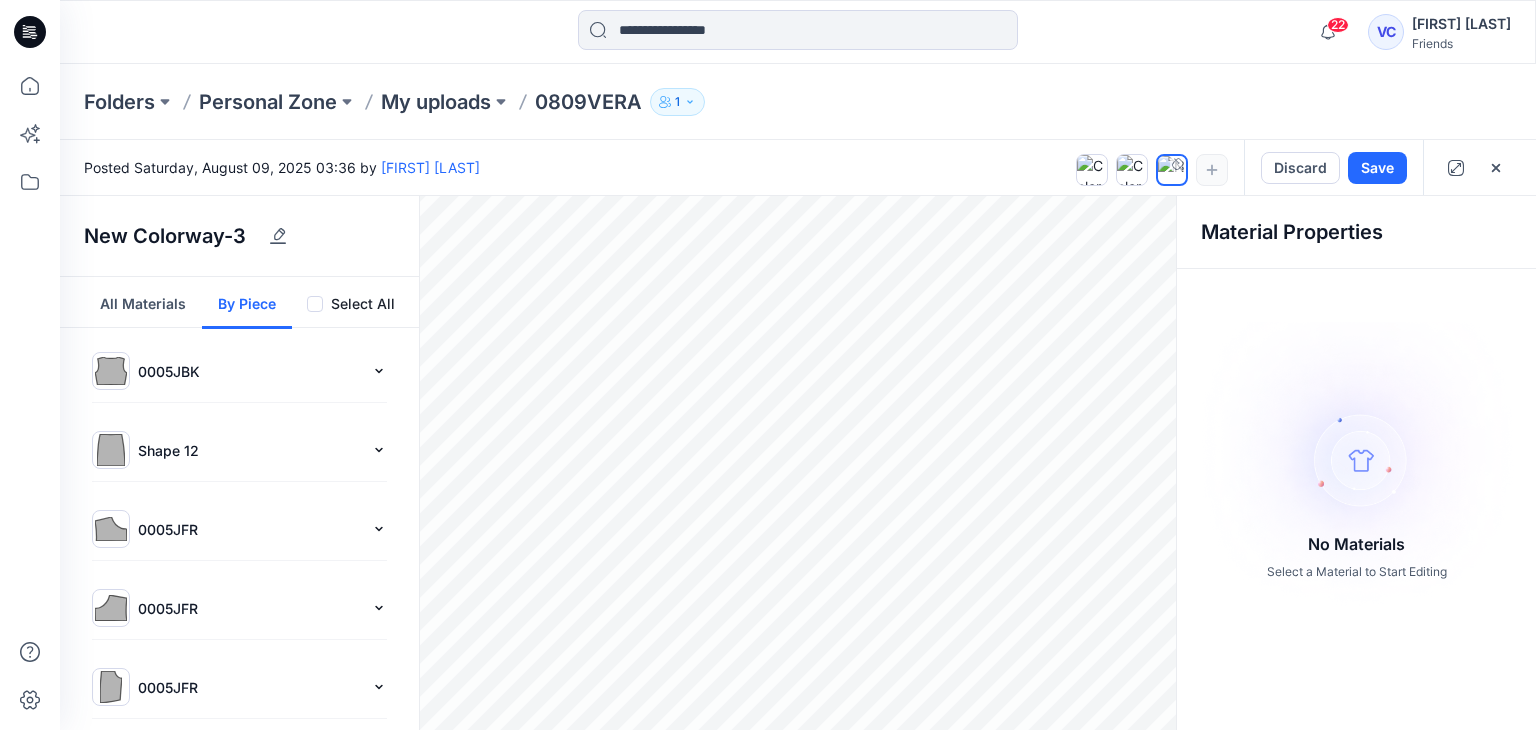 drag, startPoint x: 163, startPoint y: 419, endPoint x: 129, endPoint y: 450, distance: 46.010868 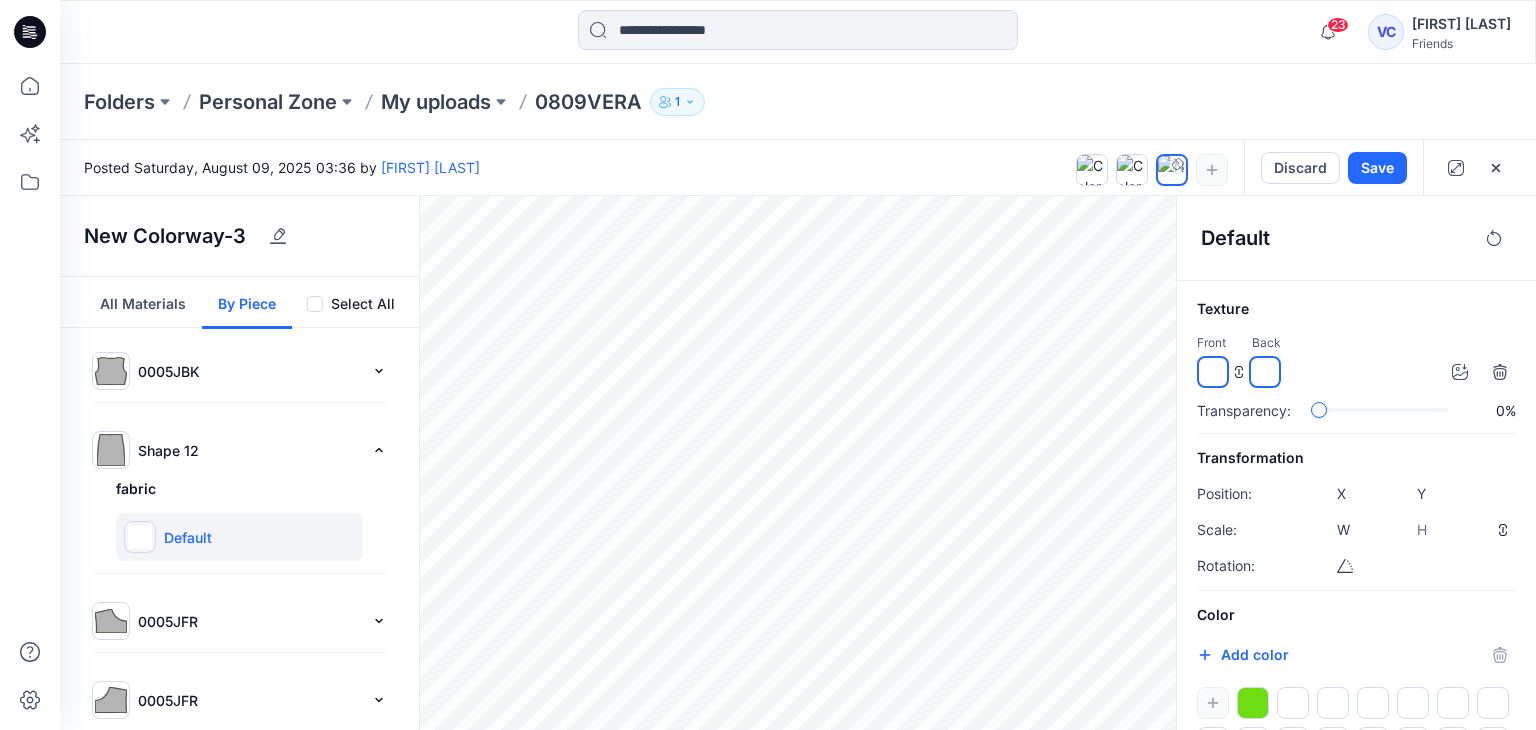click on "*******" at bounding box center [1227, 657] 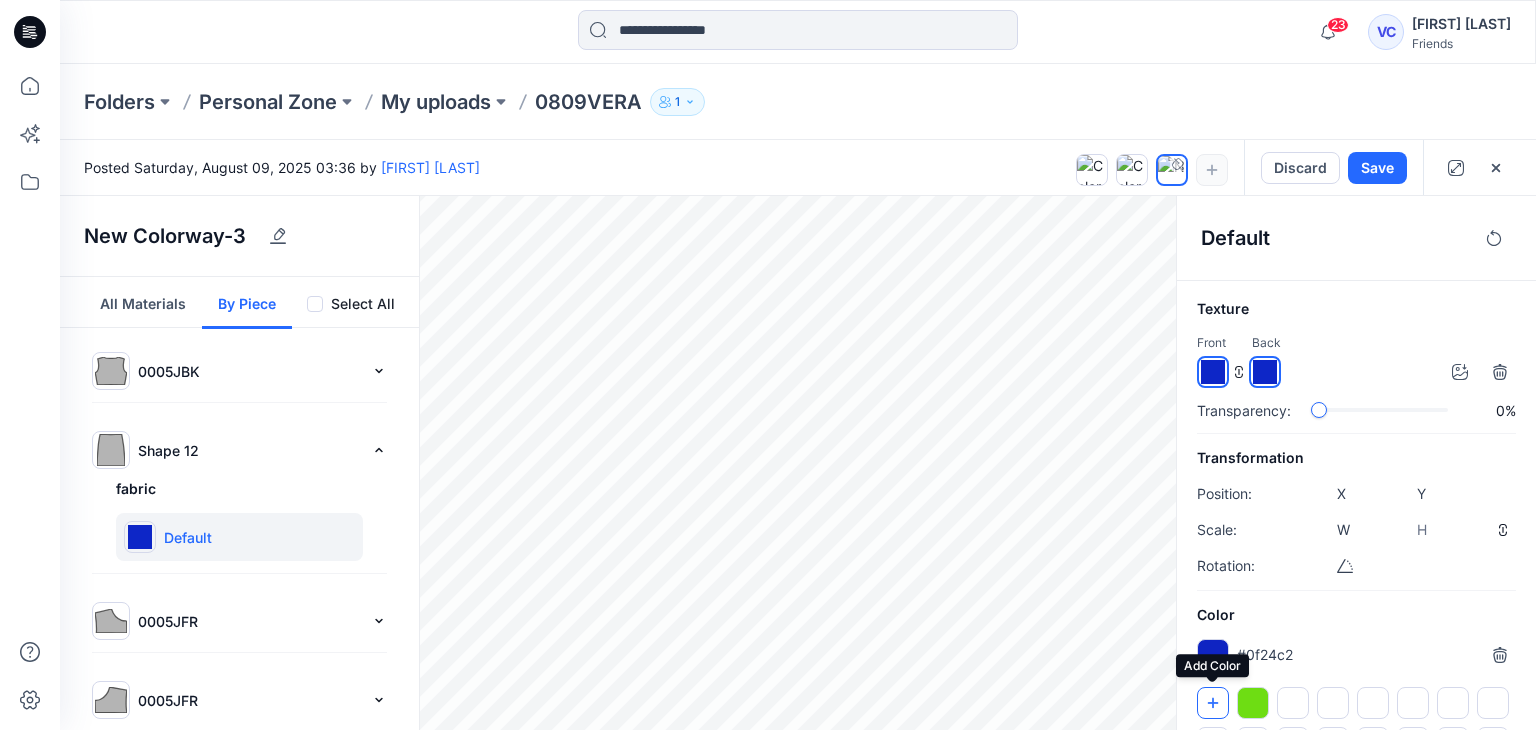 type on "*******" 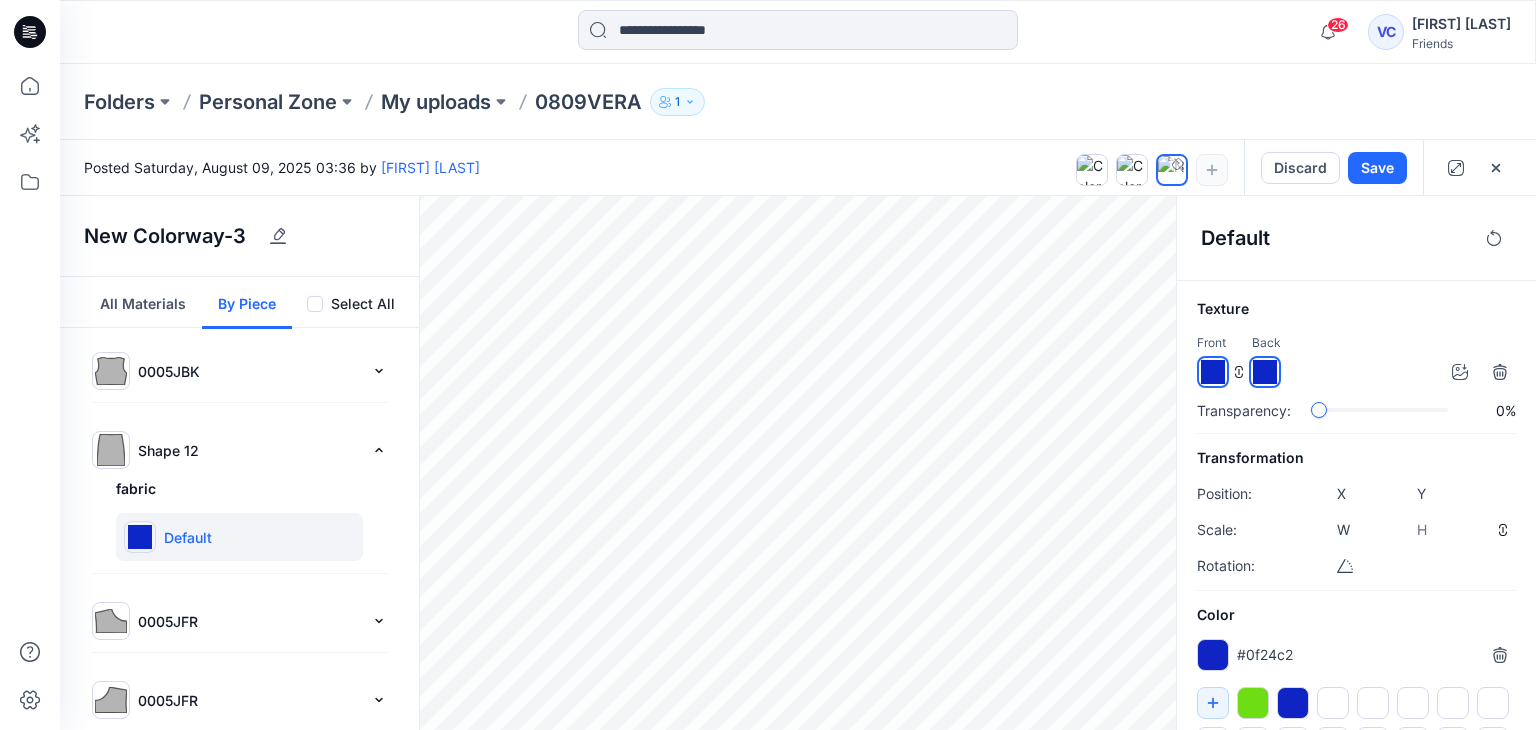 click on "All Materials" at bounding box center (143, 303) 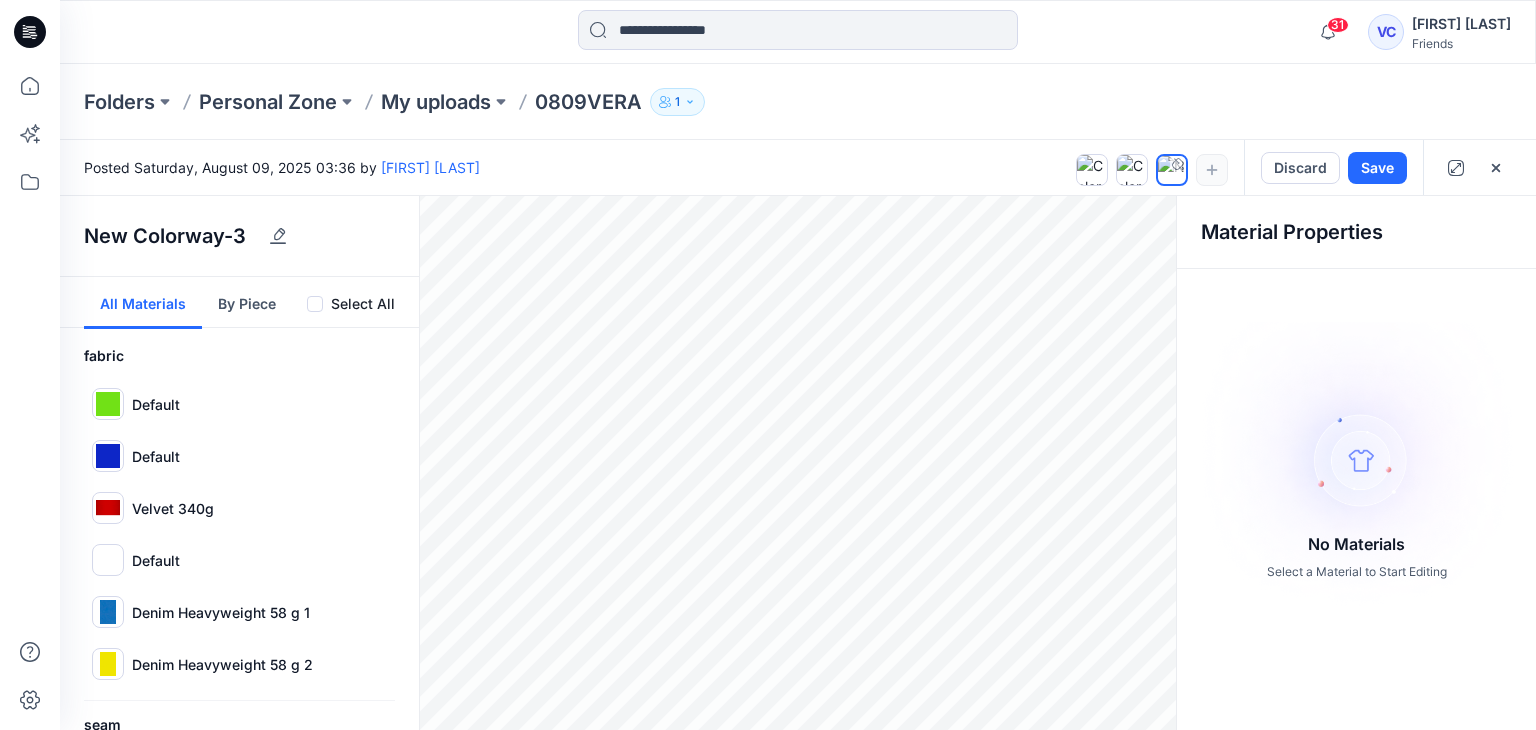 click at bounding box center [1356, 464] 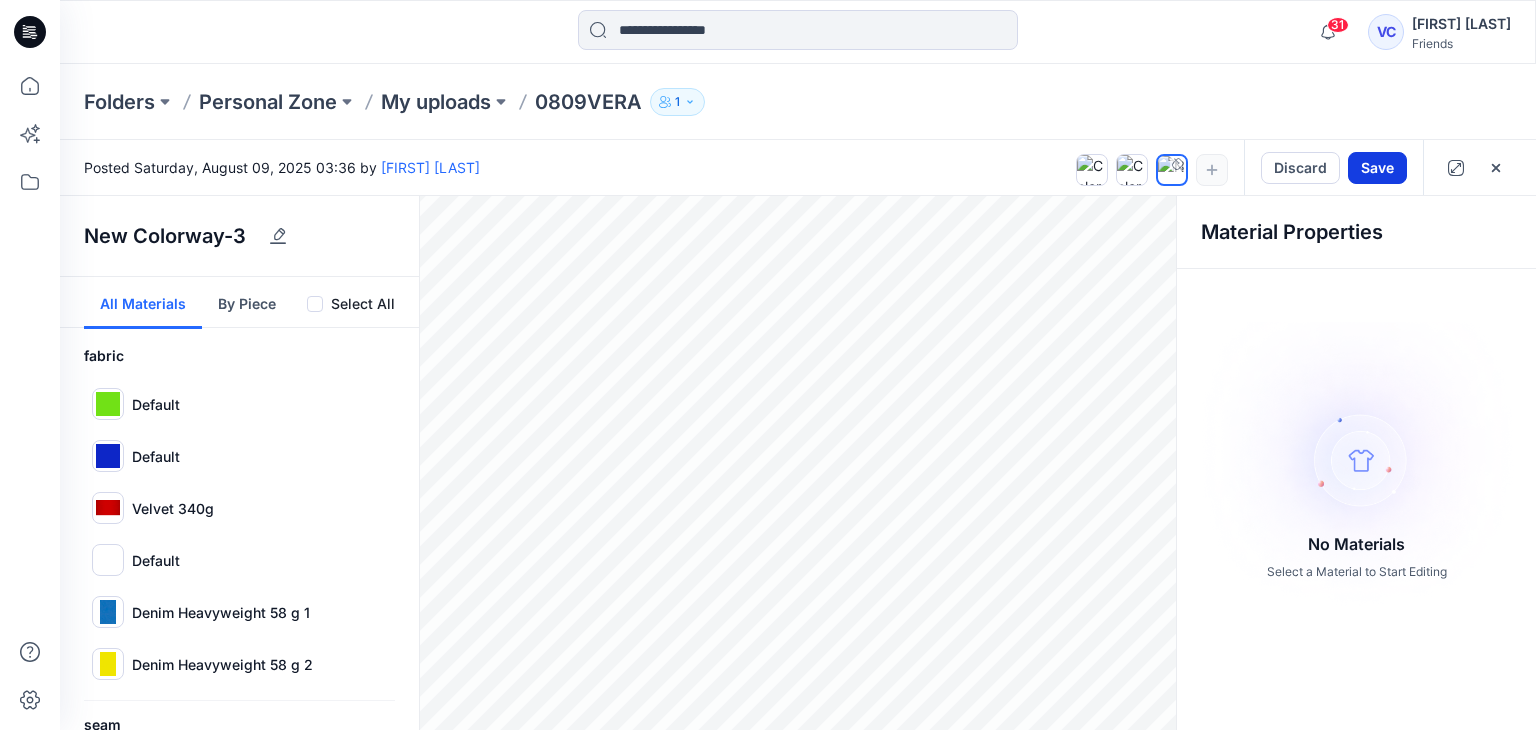 click on "Save" at bounding box center (1377, 168) 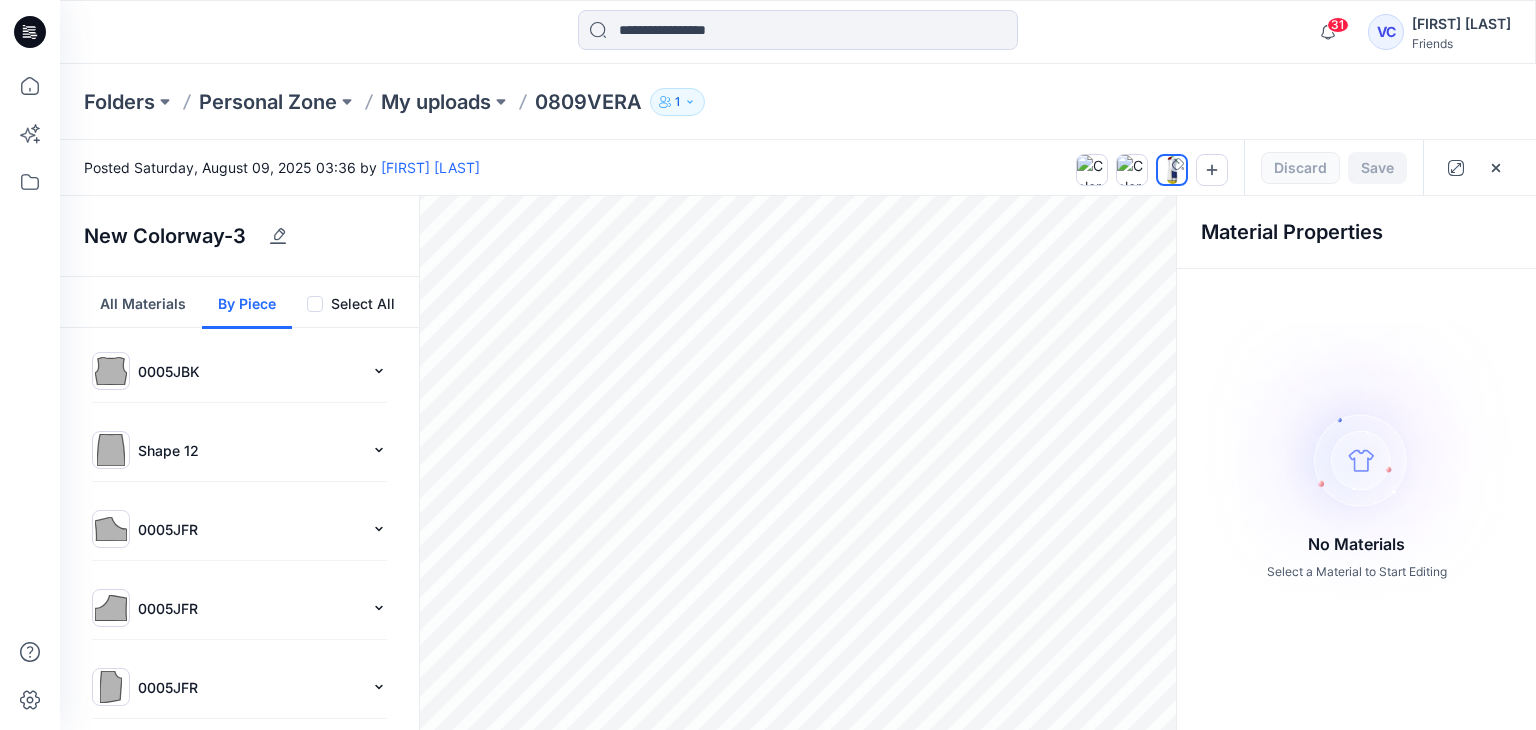 click on "By Piece" at bounding box center (247, 303) 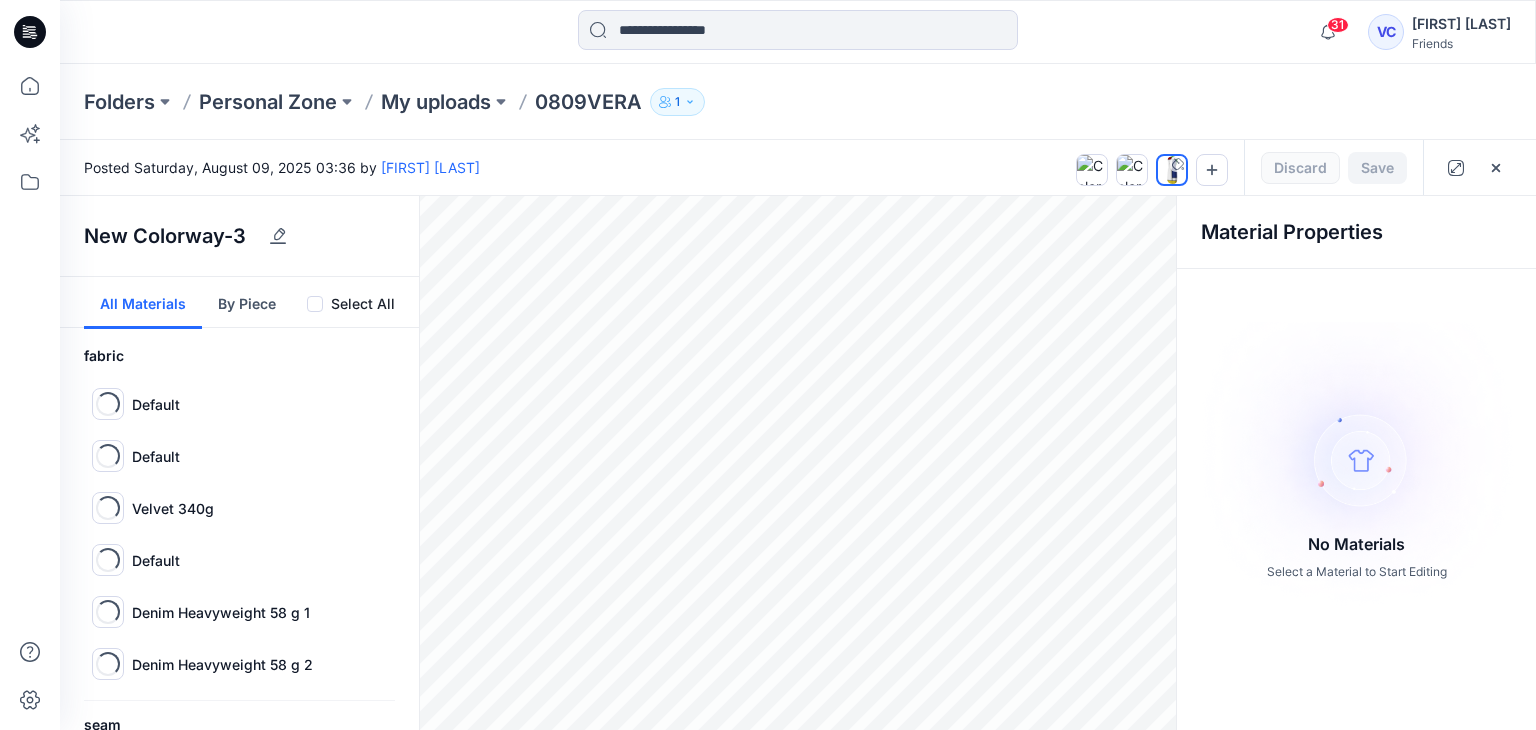 click on "All Materials" at bounding box center (143, 303) 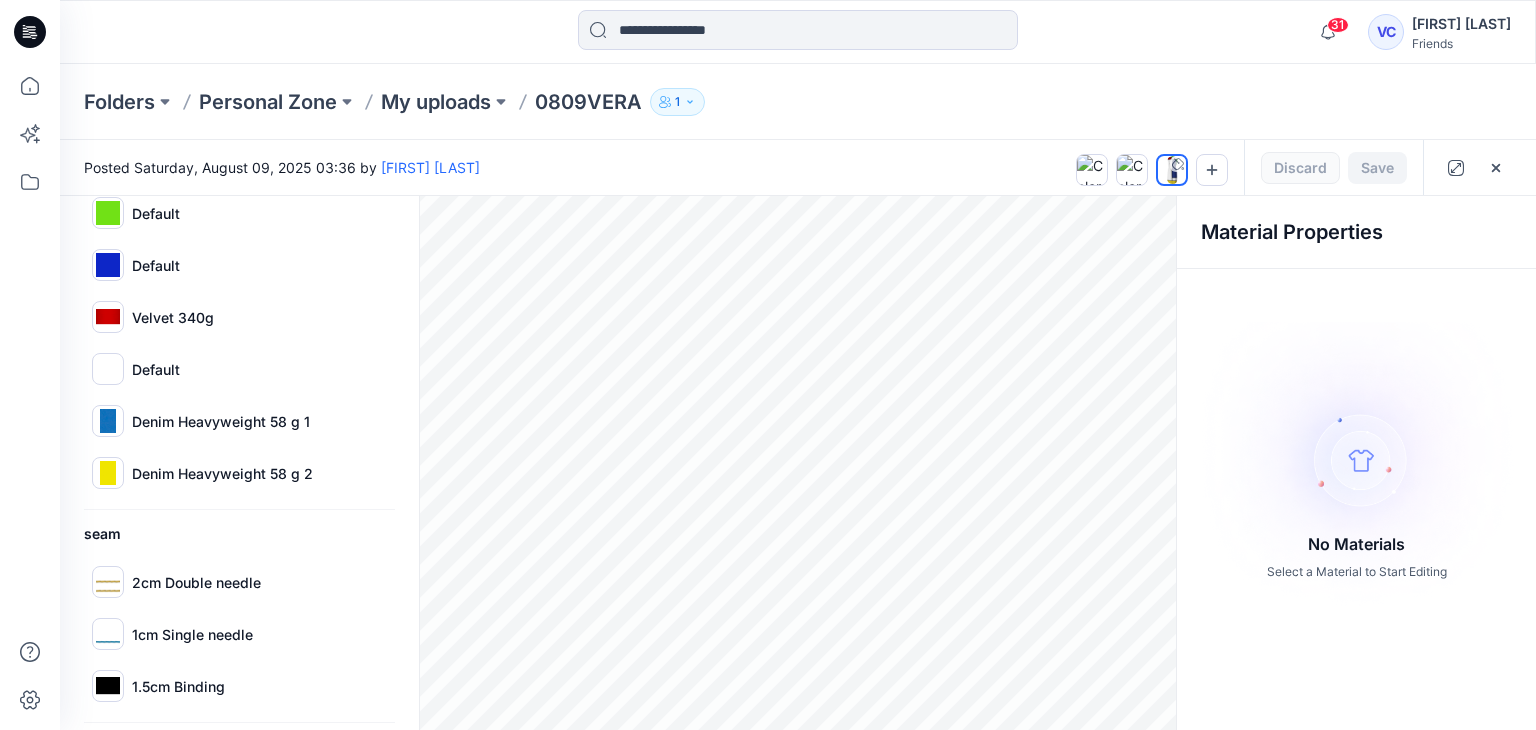scroll, scrollTop: 188, scrollLeft: 0, axis: vertical 